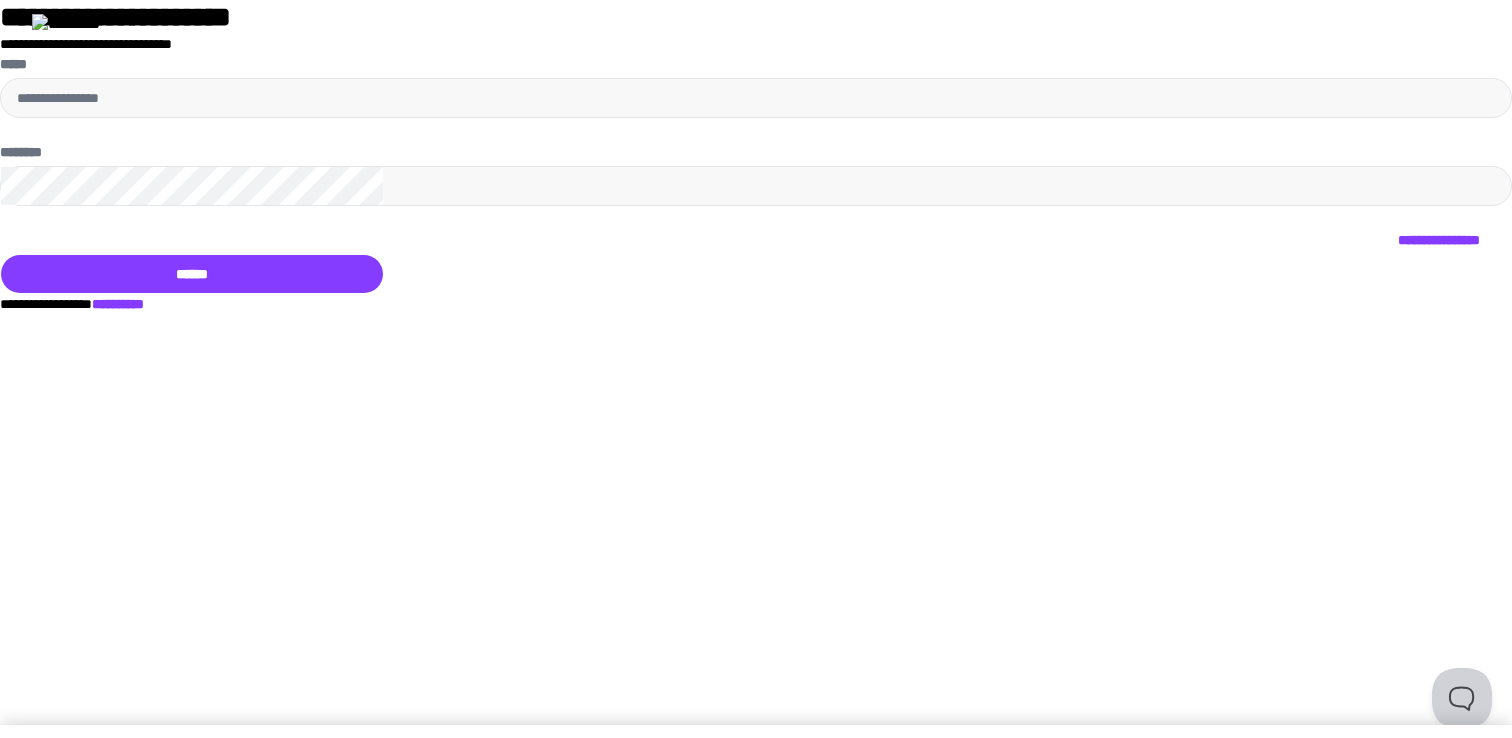 scroll, scrollTop: 0, scrollLeft: 0, axis: both 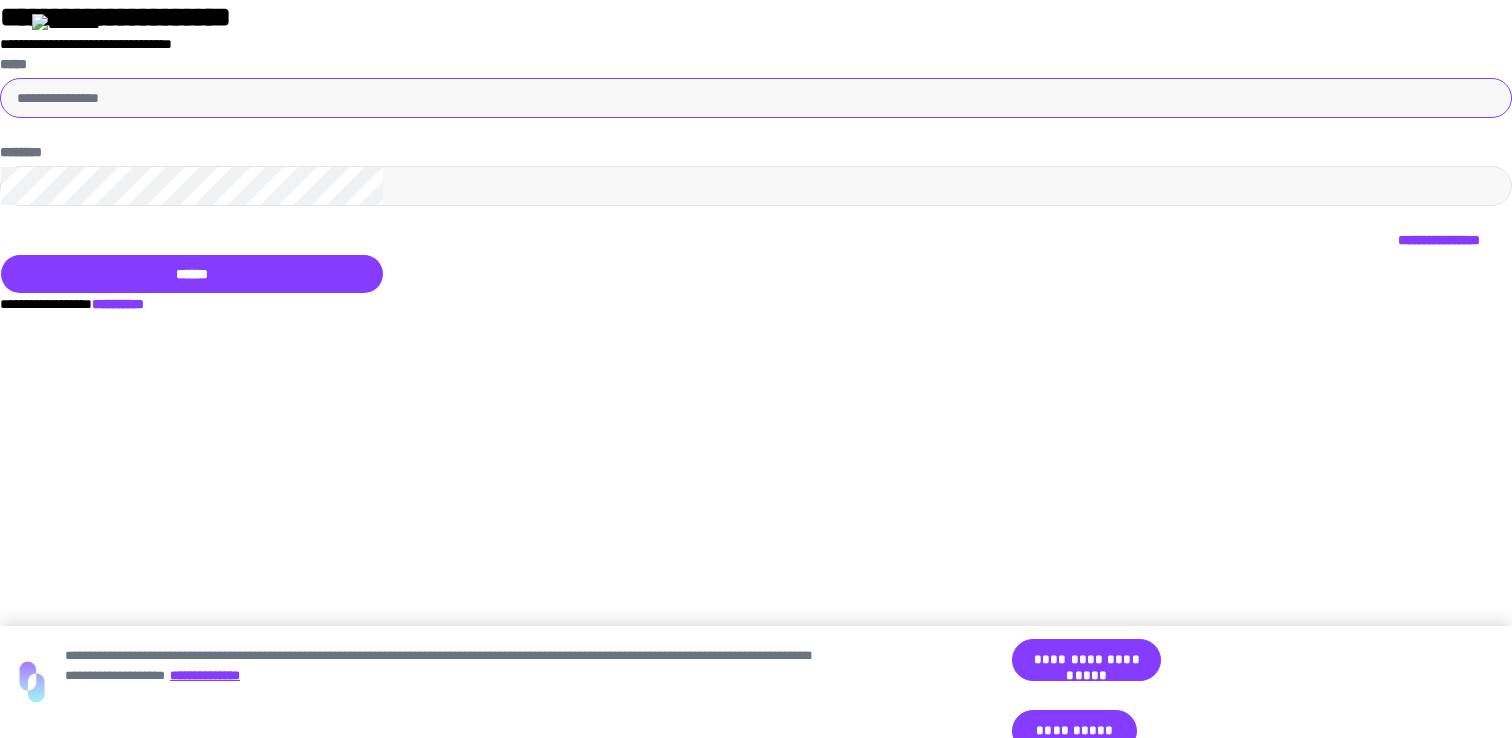 click on "*****" at bounding box center [756, 98] 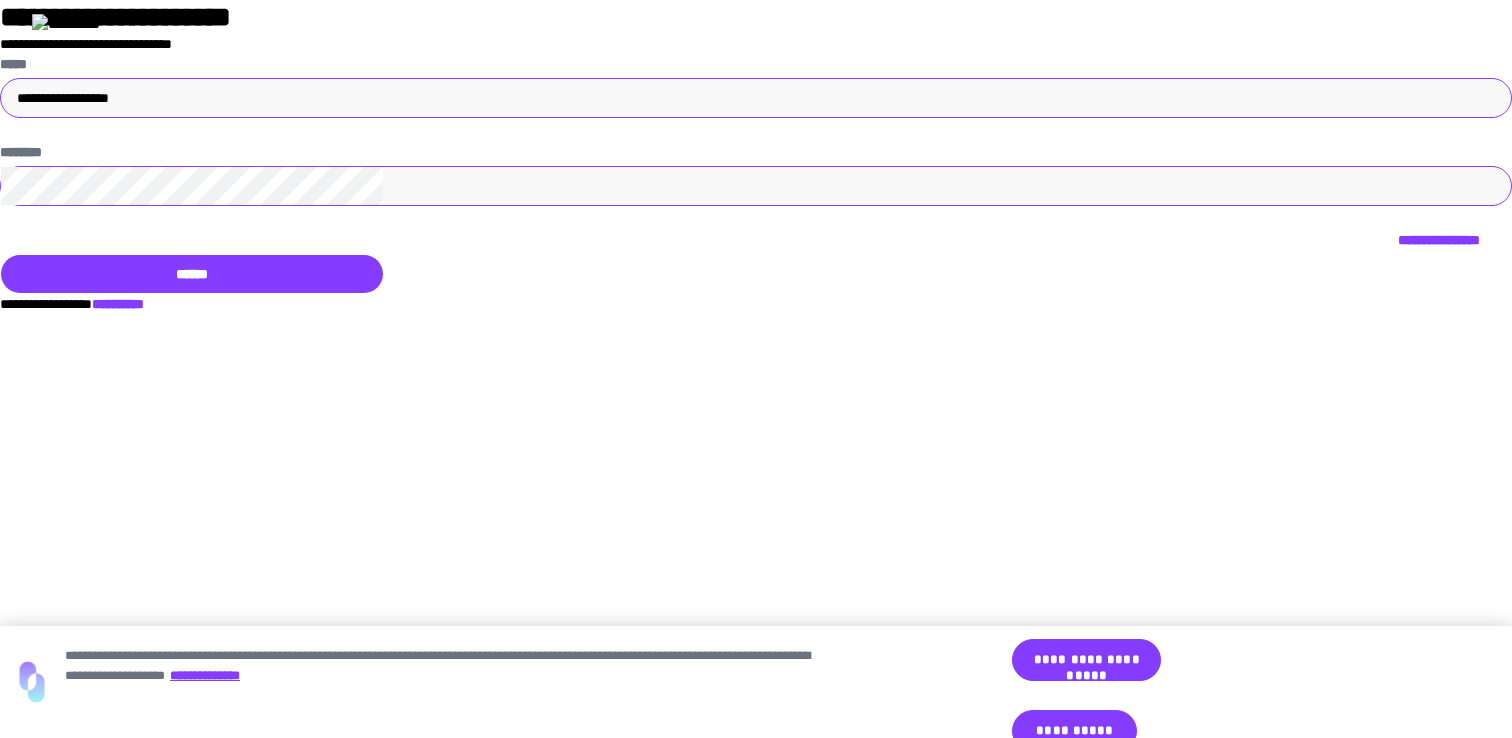 click at bounding box center [756, 186] 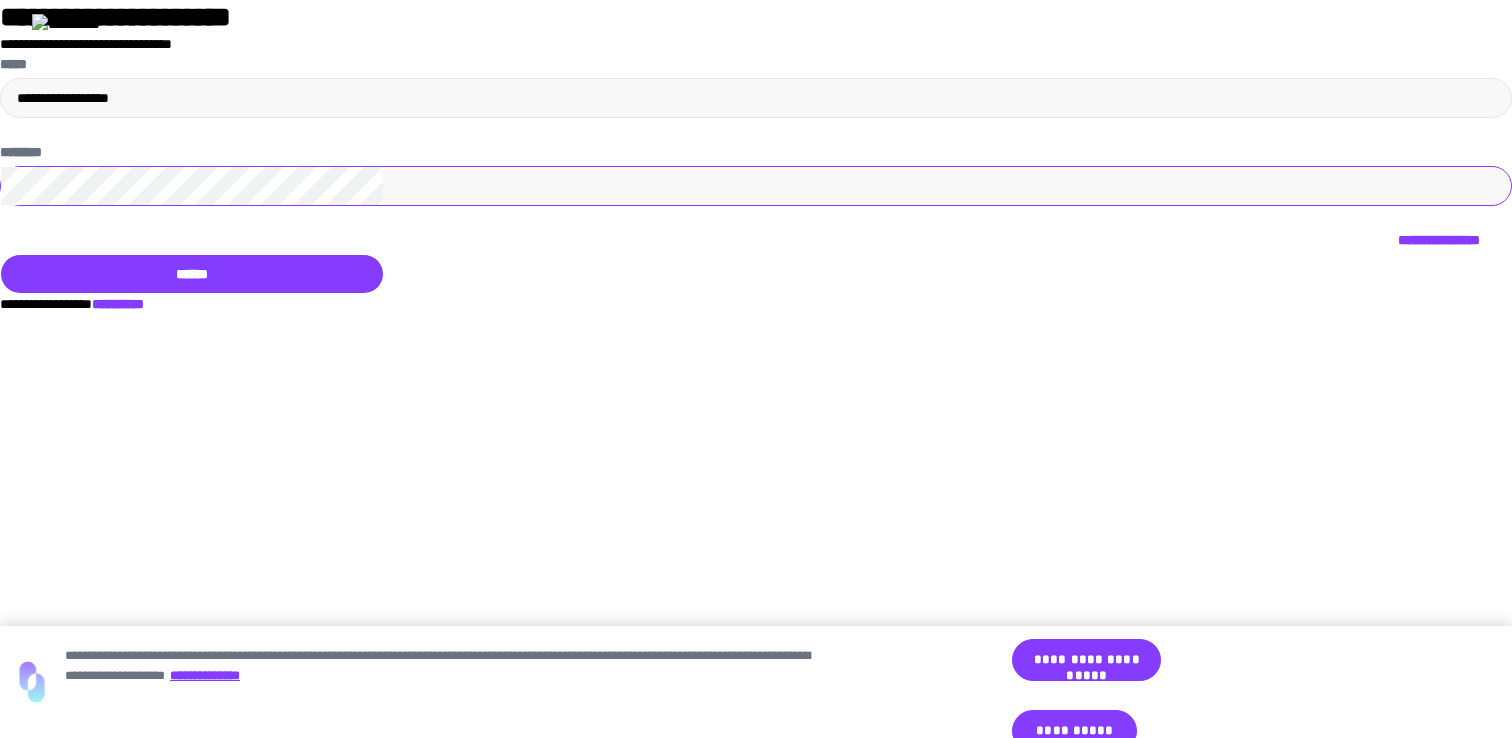 click on "******" at bounding box center (192, 274) 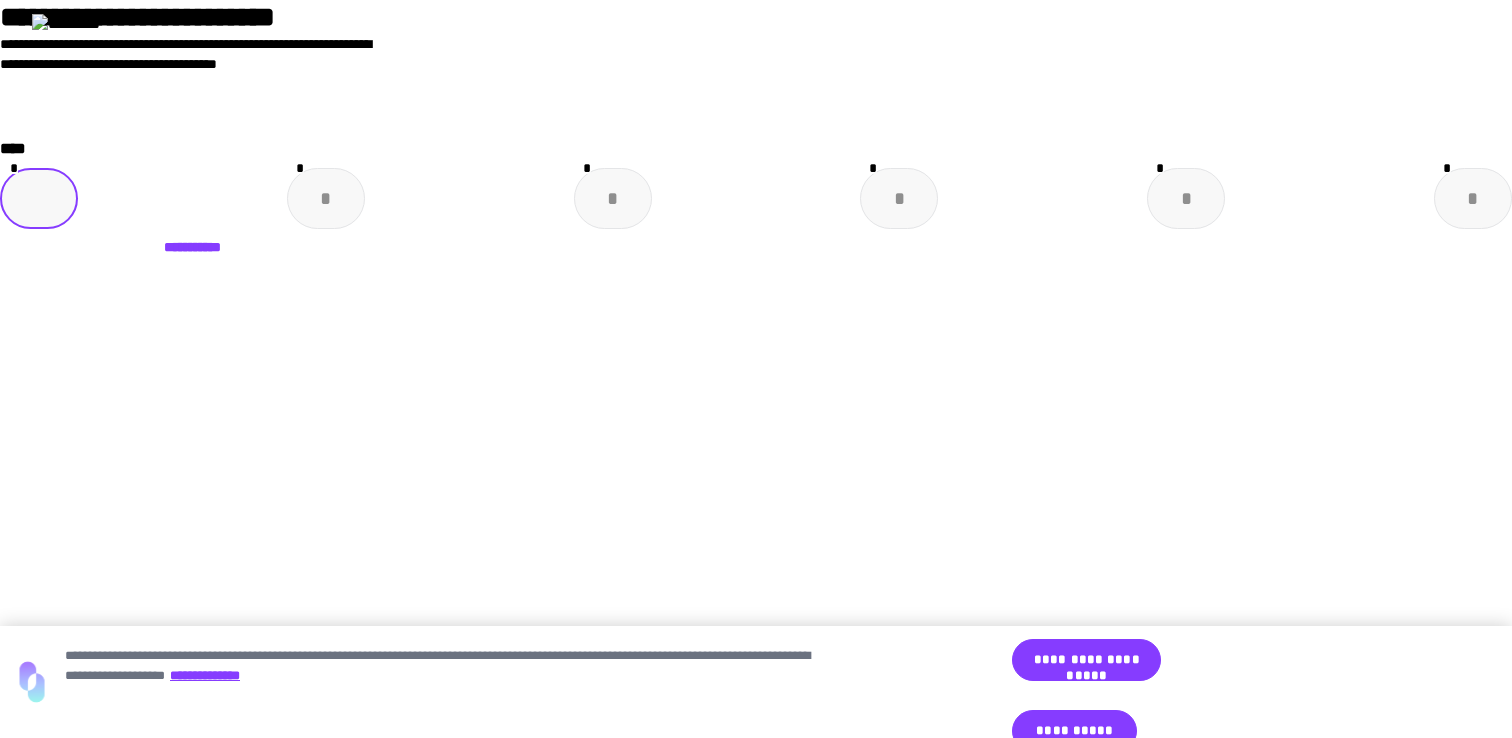 click at bounding box center (39, 198) 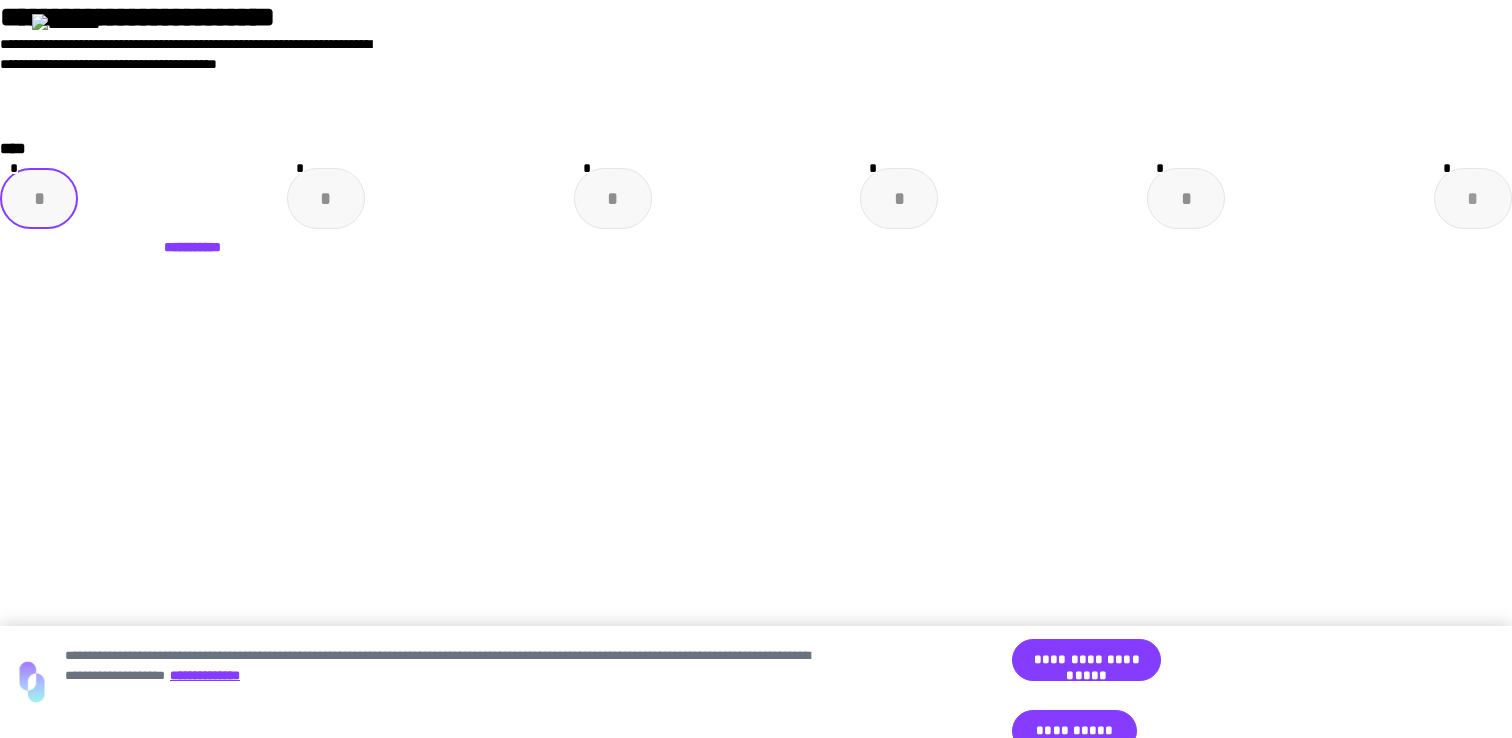 paste on "*" 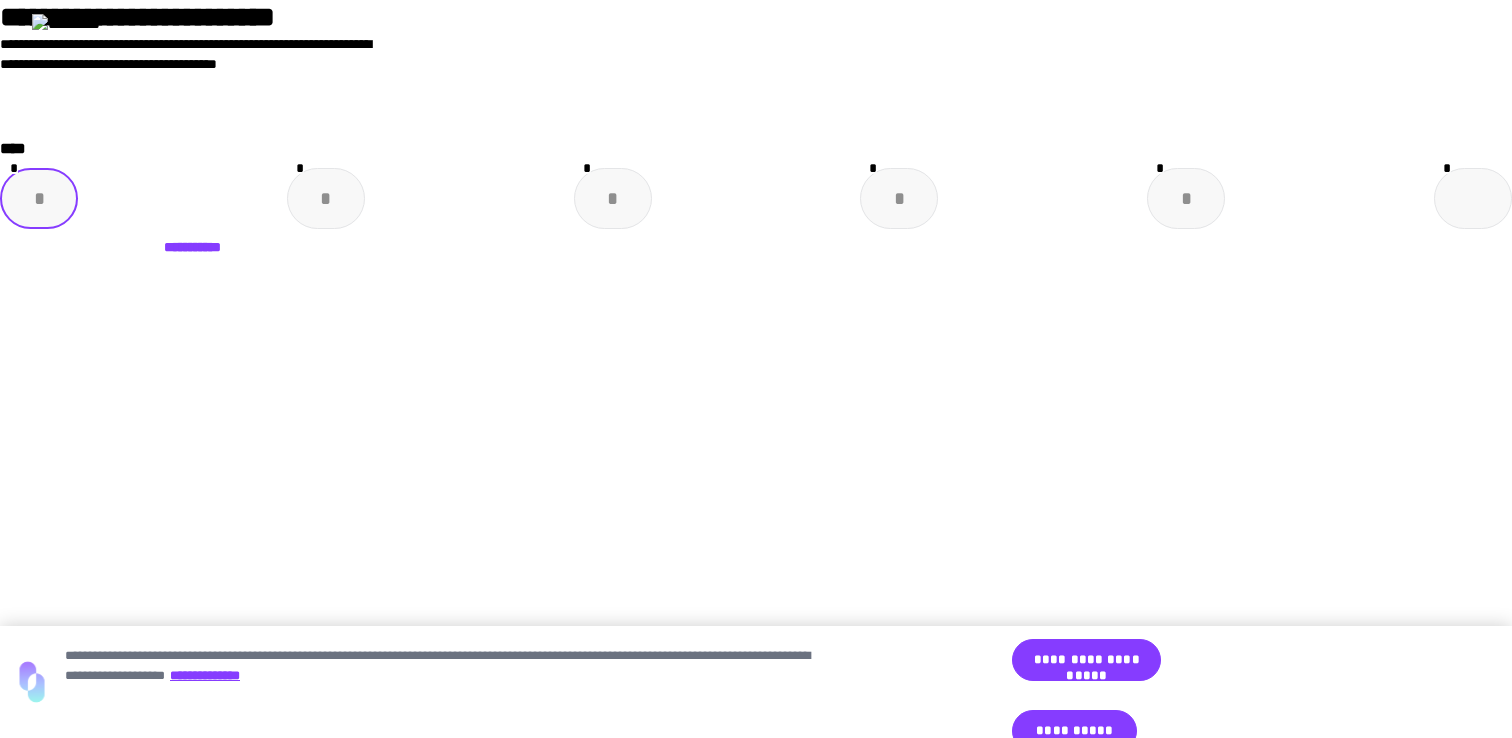 type on "*" 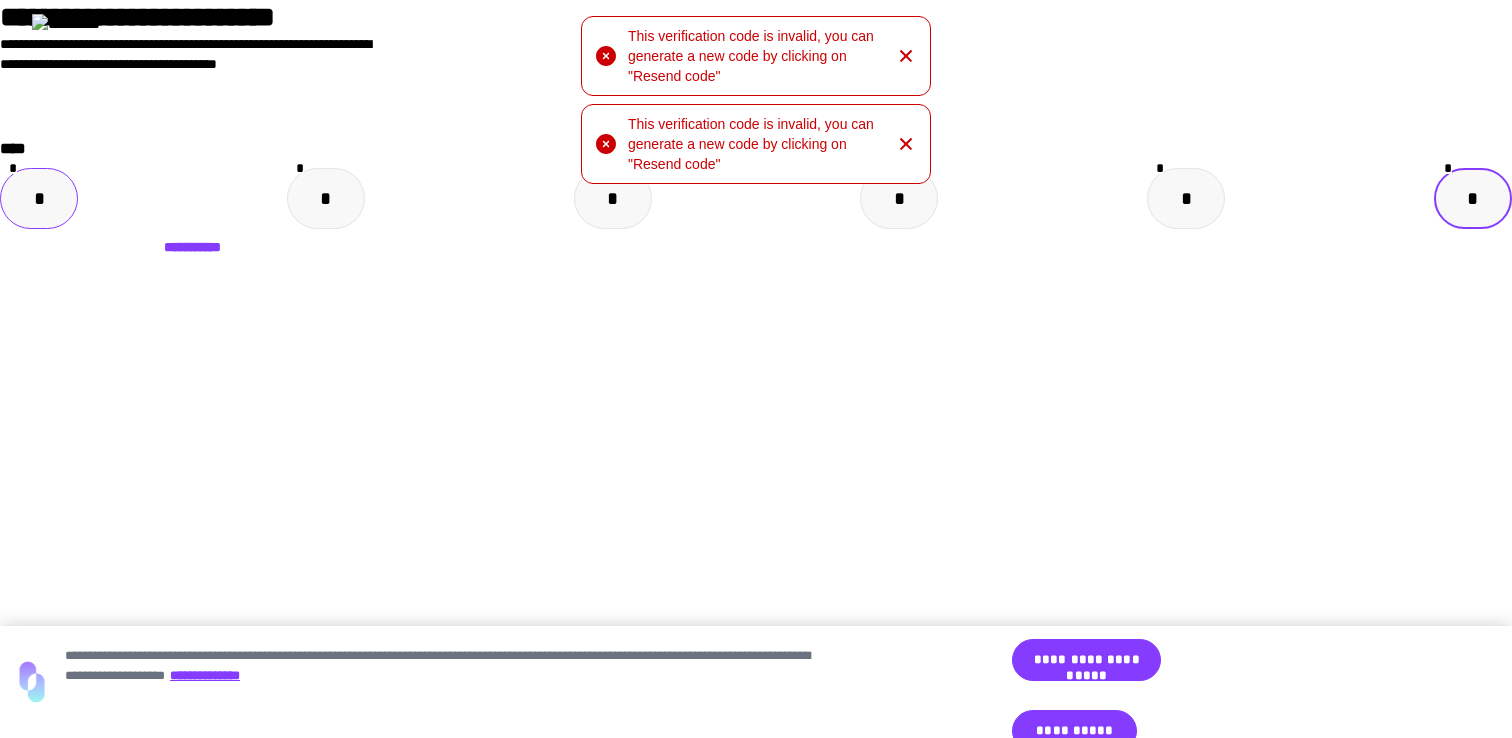 click on "*" at bounding box center [39, 198] 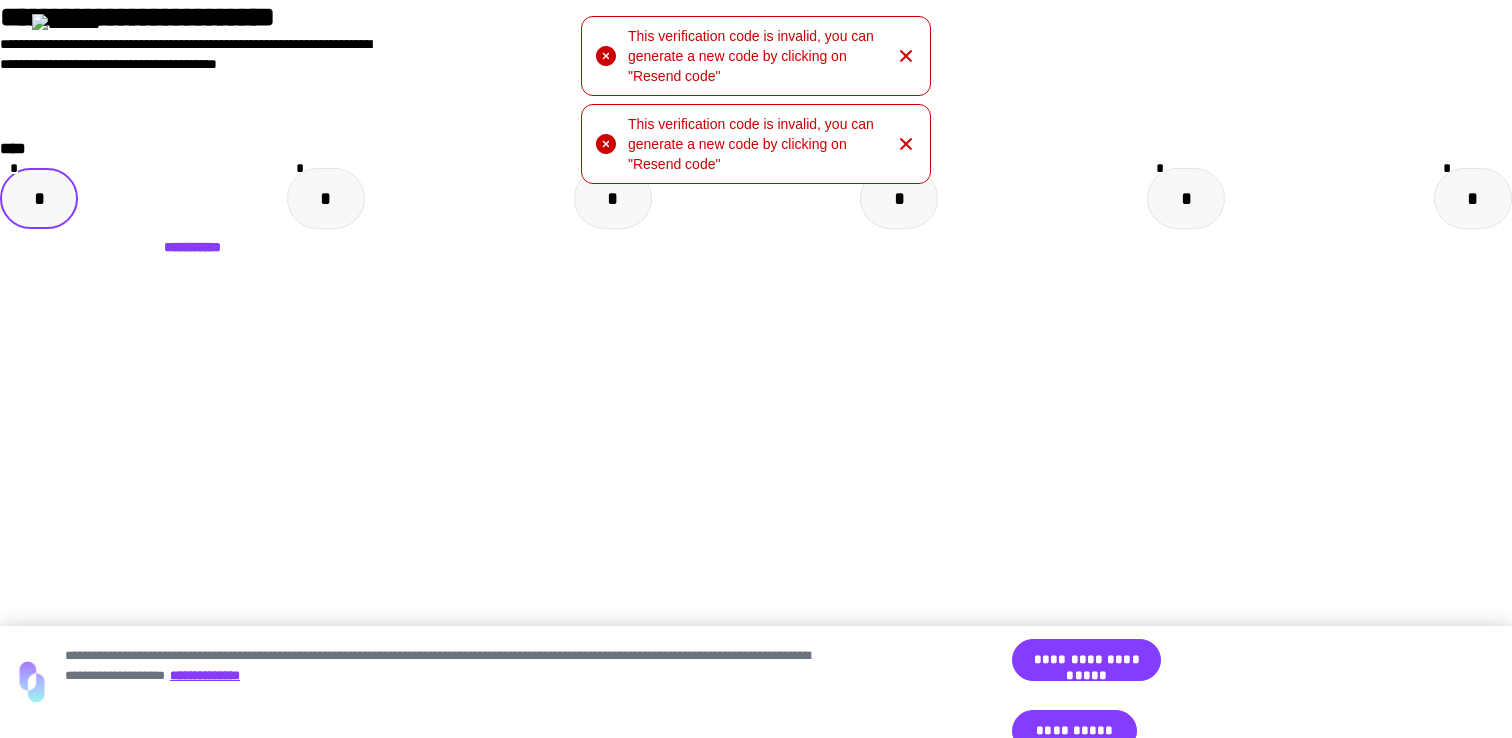 paste 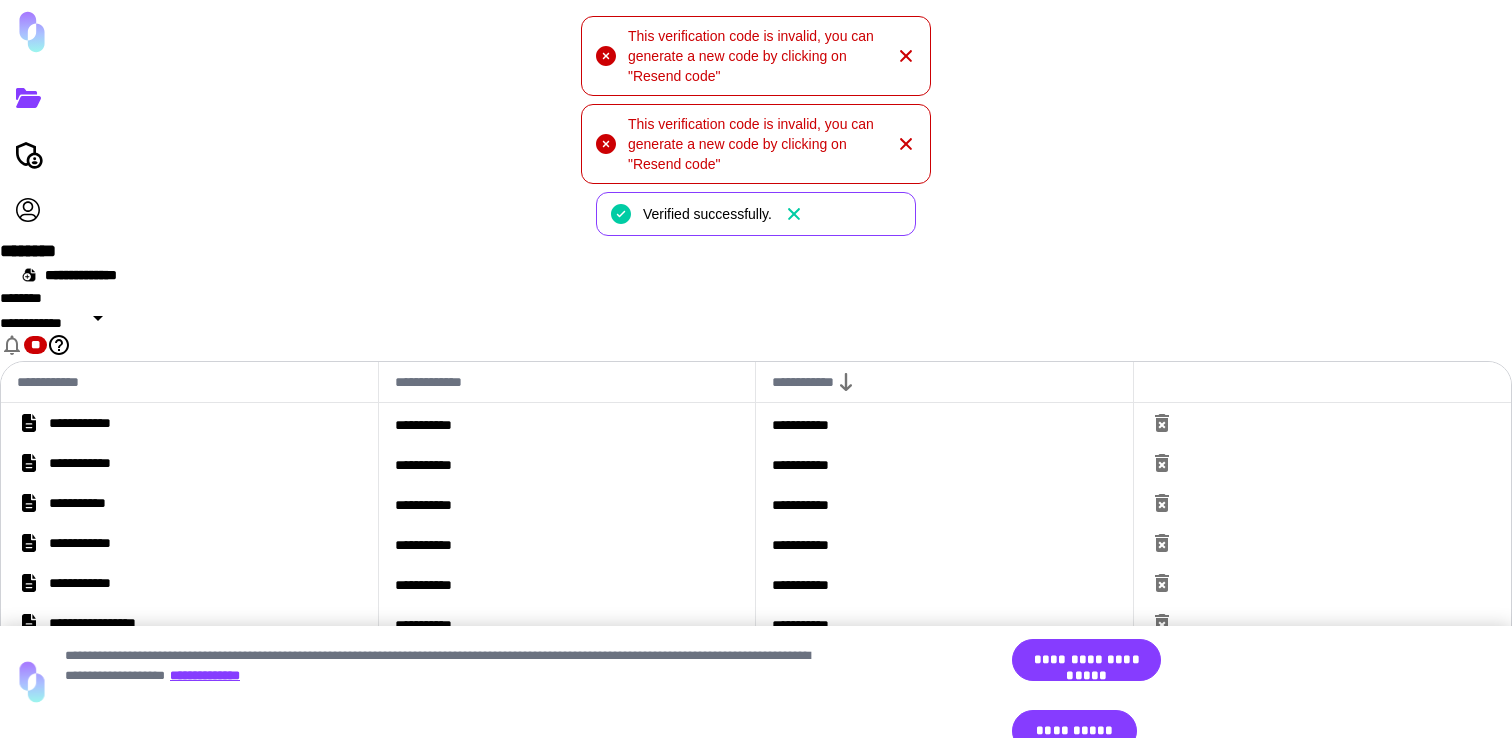 click 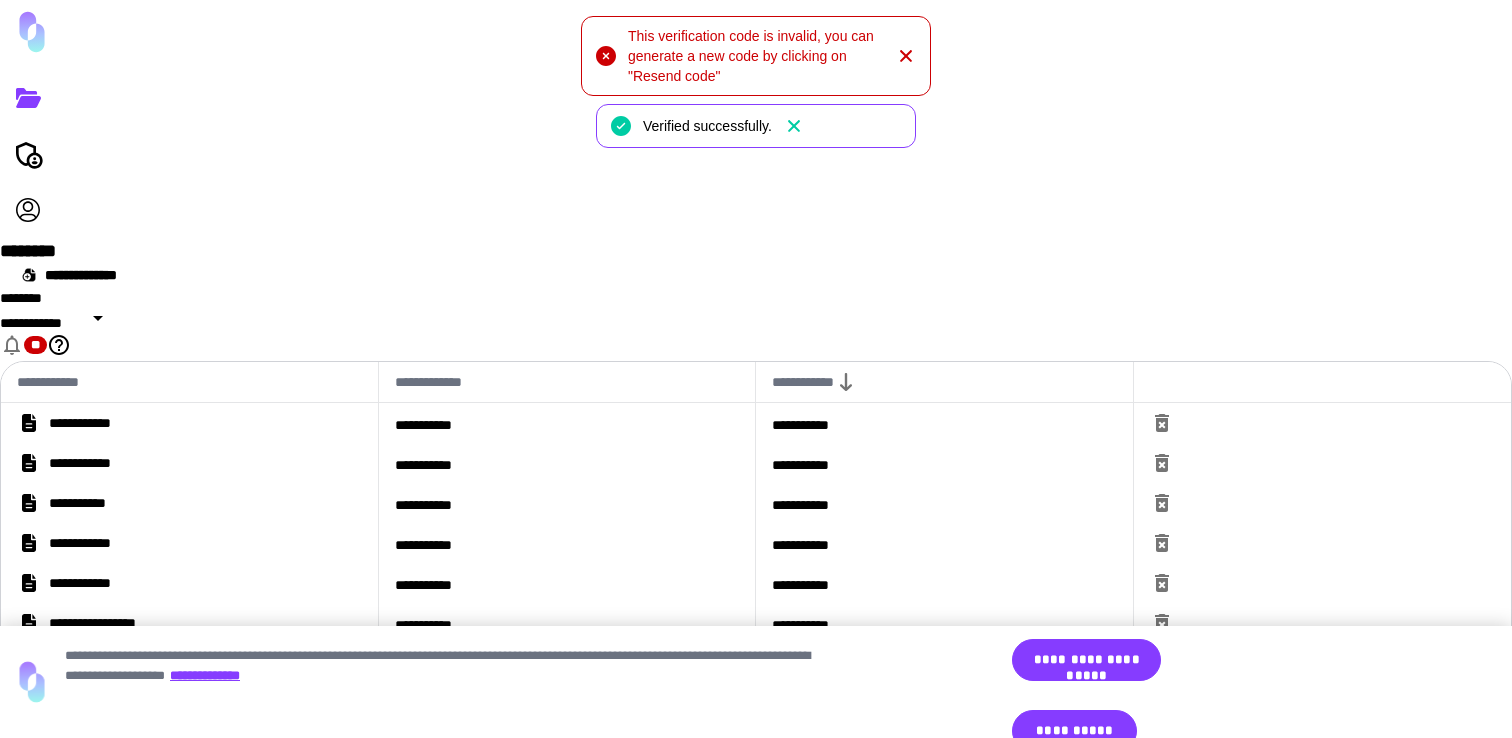 click 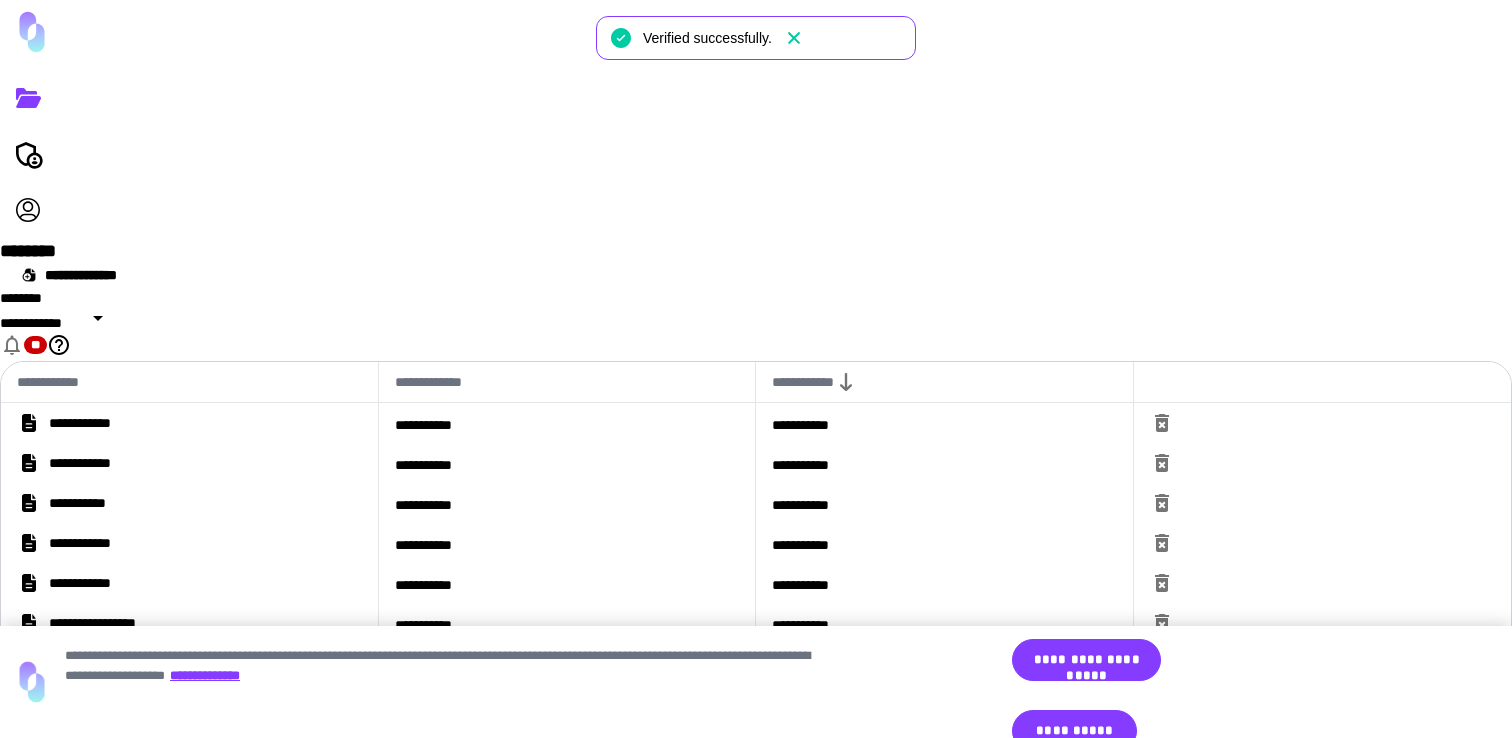 click 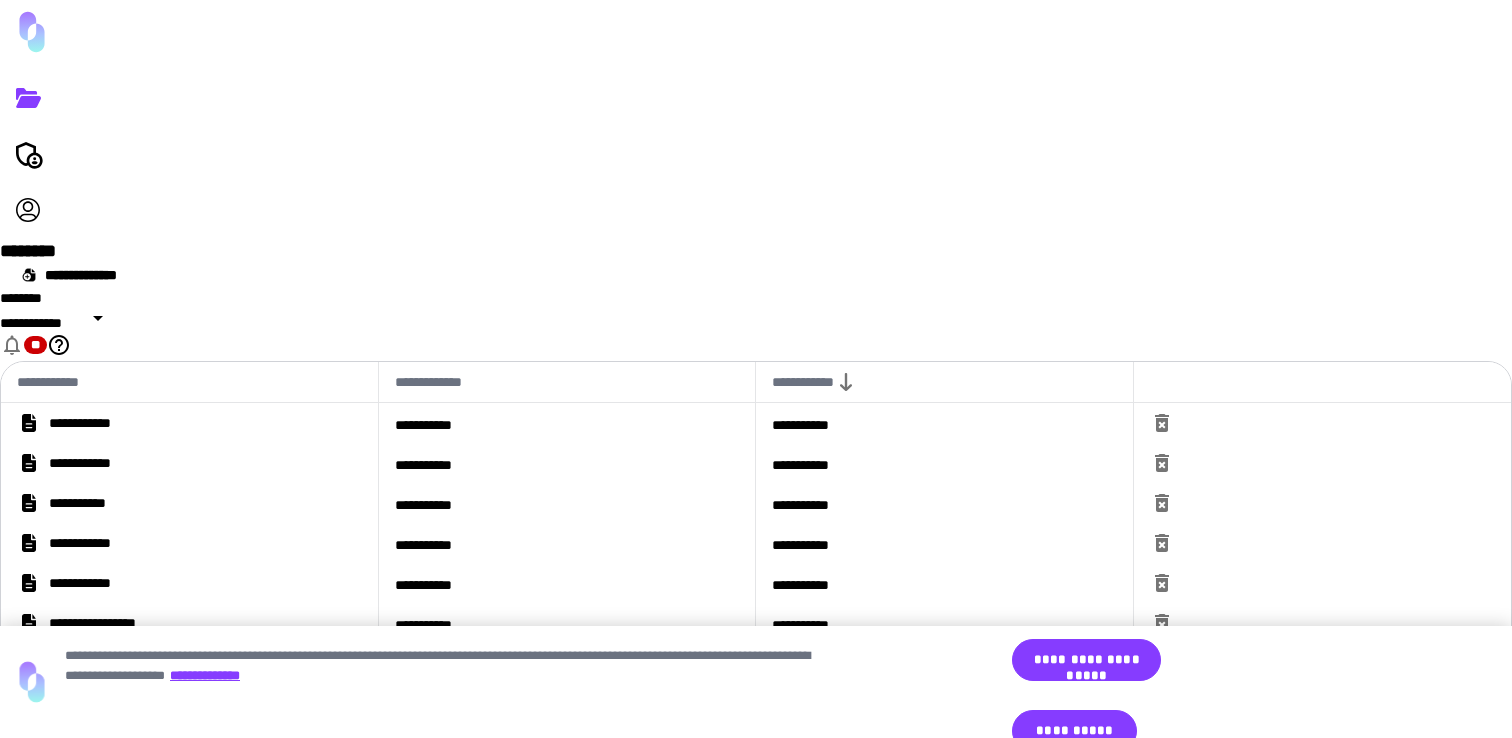 click on "**********" at bounding box center (111, 623) 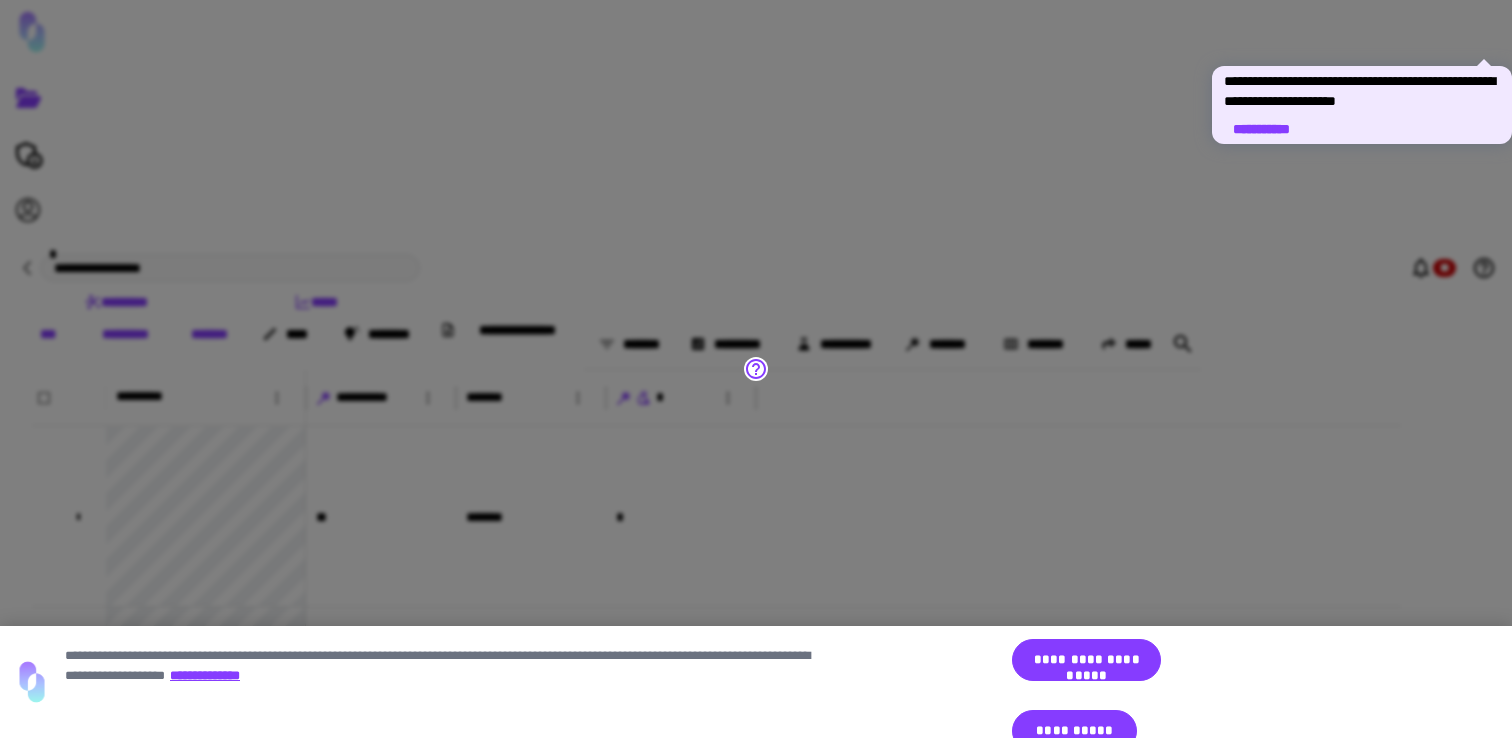 click at bounding box center (756, 369) 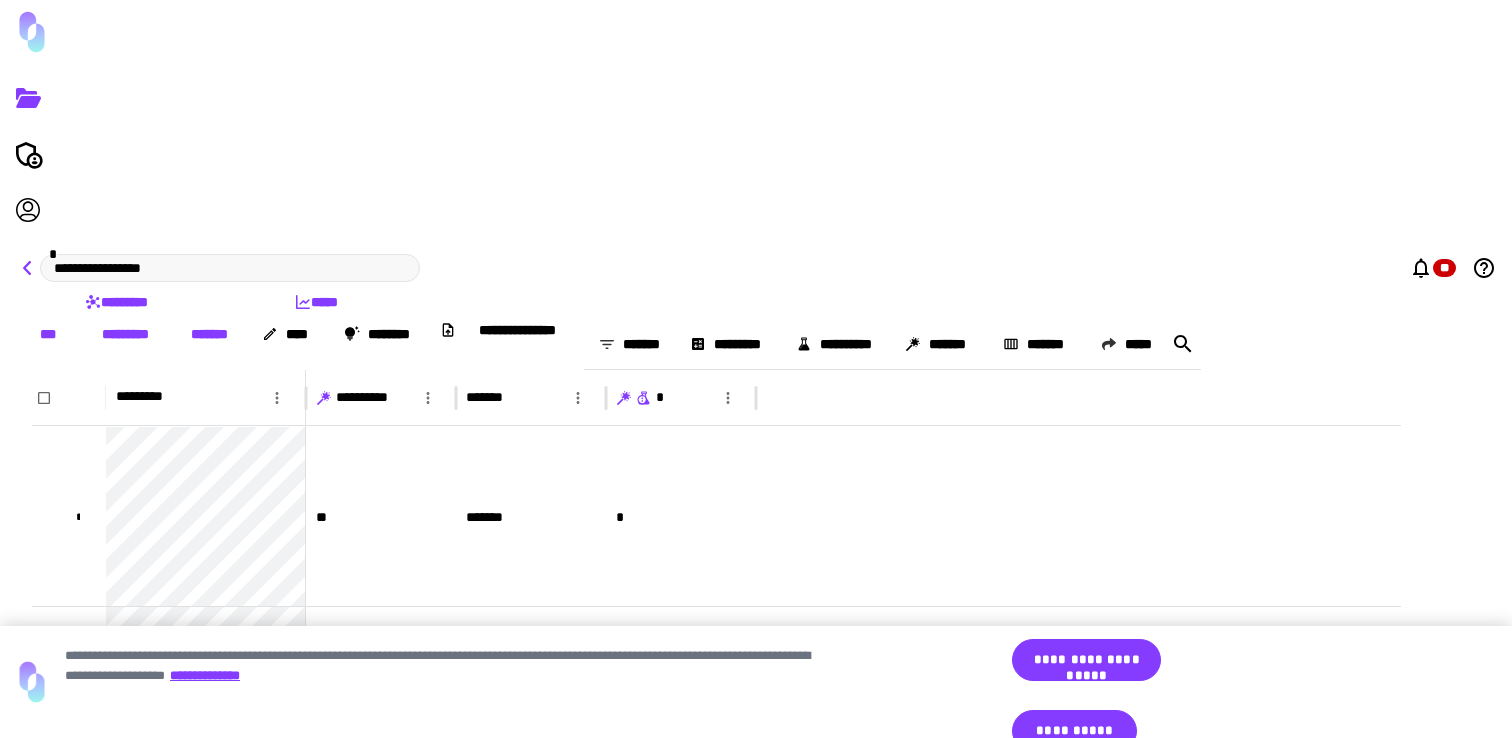 click 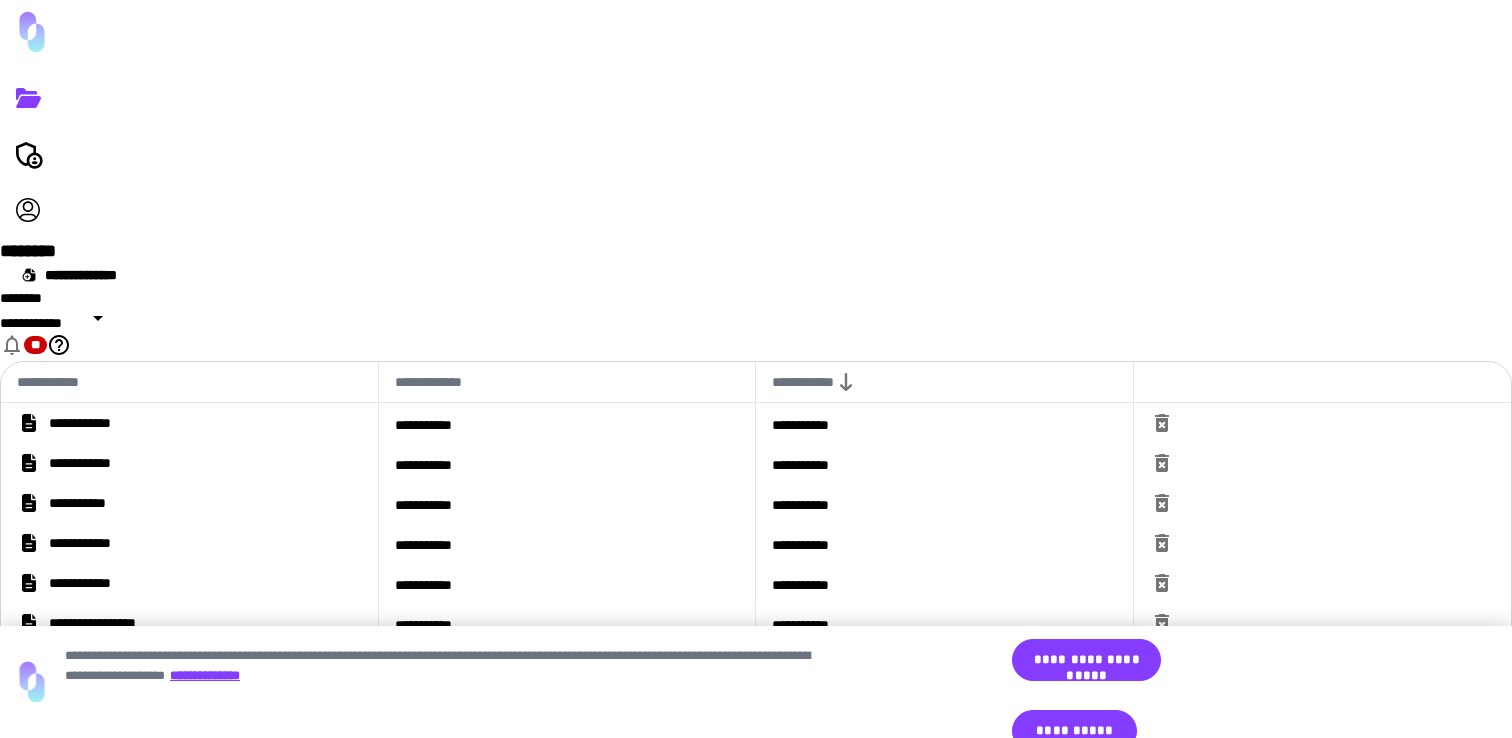 click on "**********" at bounding box center [89, 503] 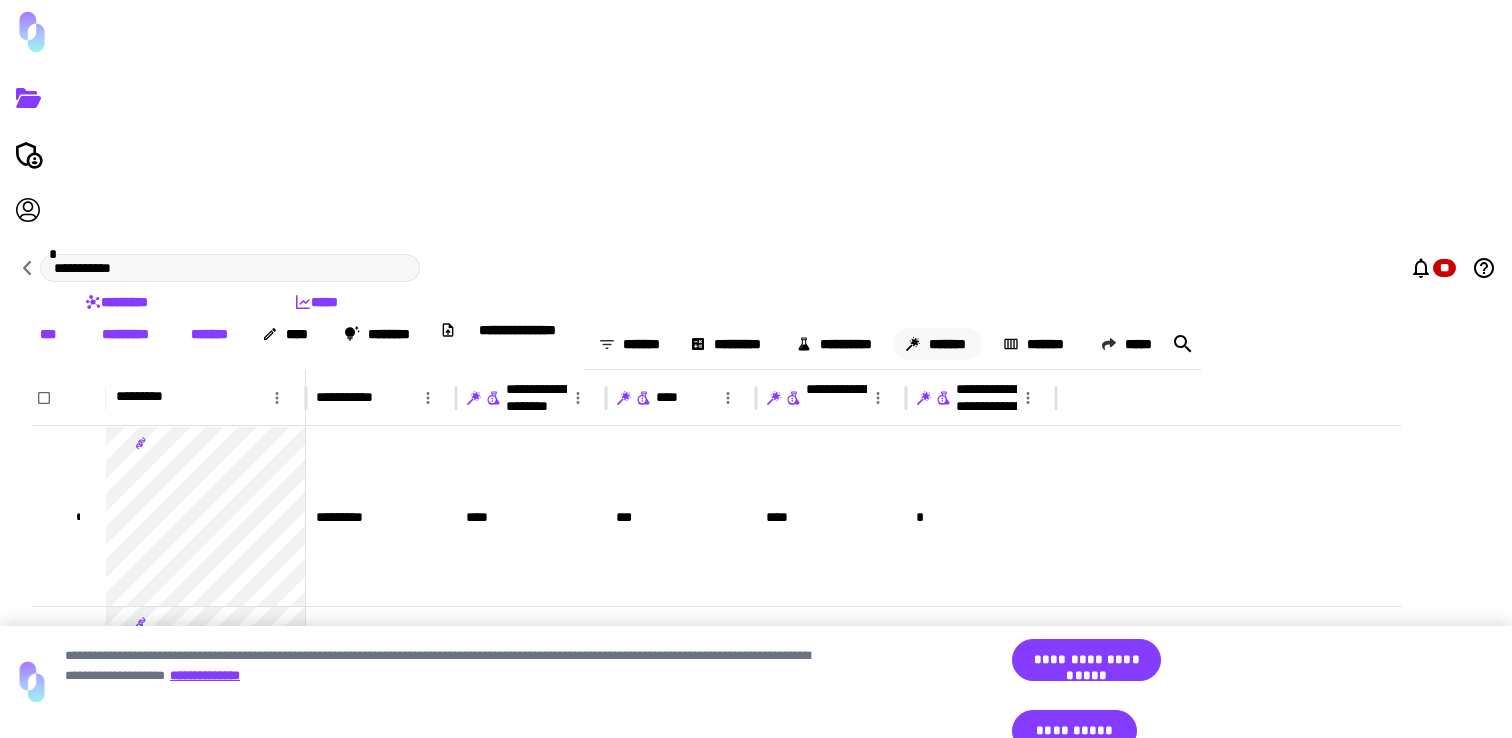 click on "*******" at bounding box center (938, 344) 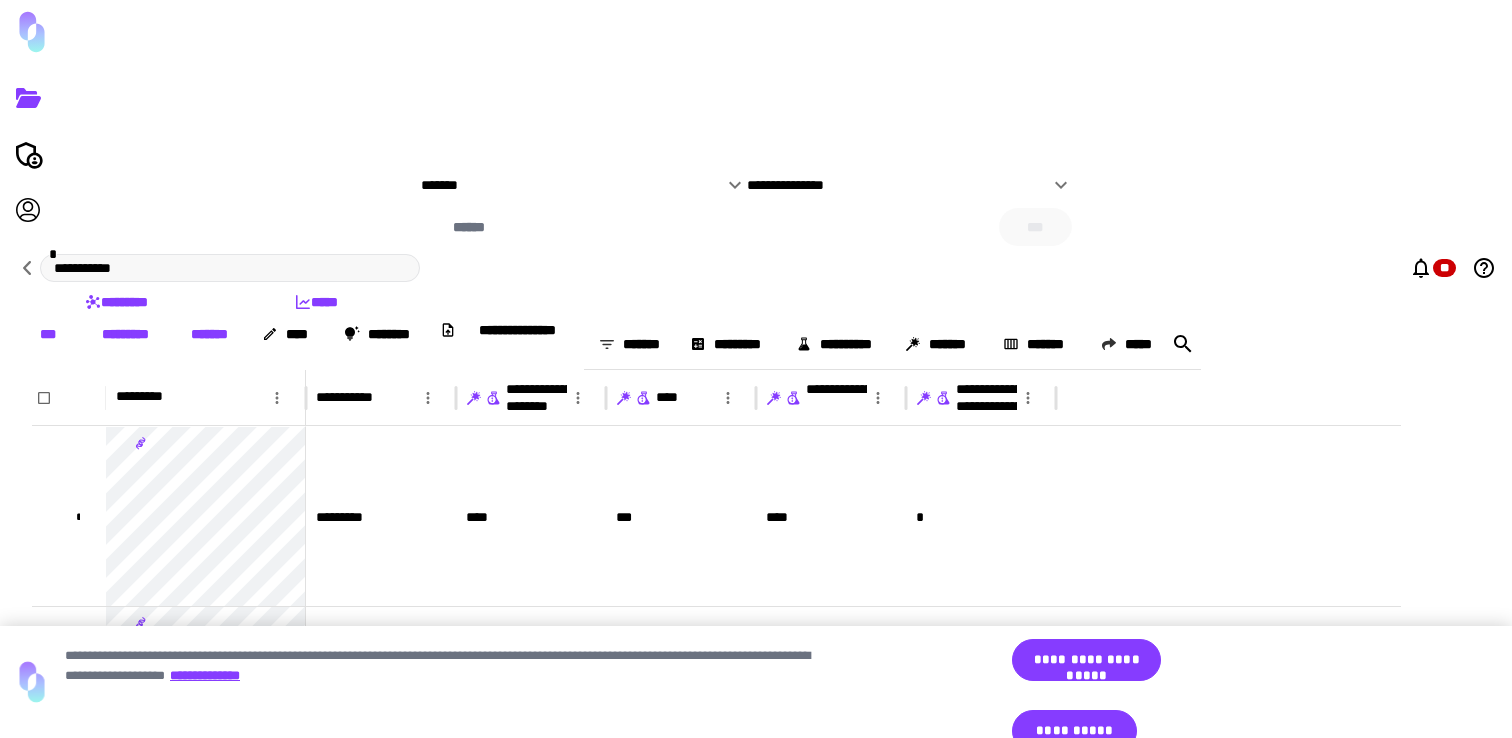 click on "**********" at bounding box center [910, 185] 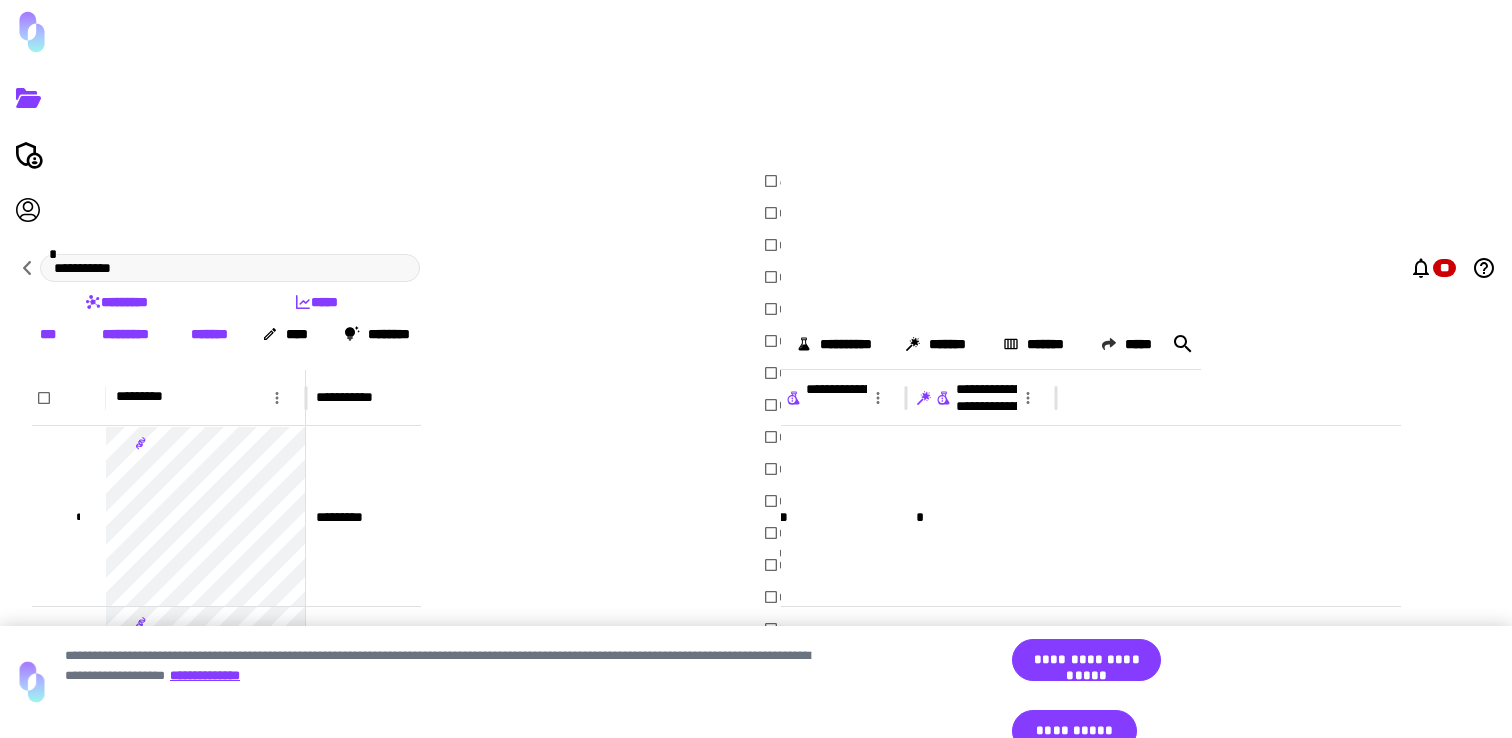 scroll, scrollTop: 434, scrollLeft: 0, axis: vertical 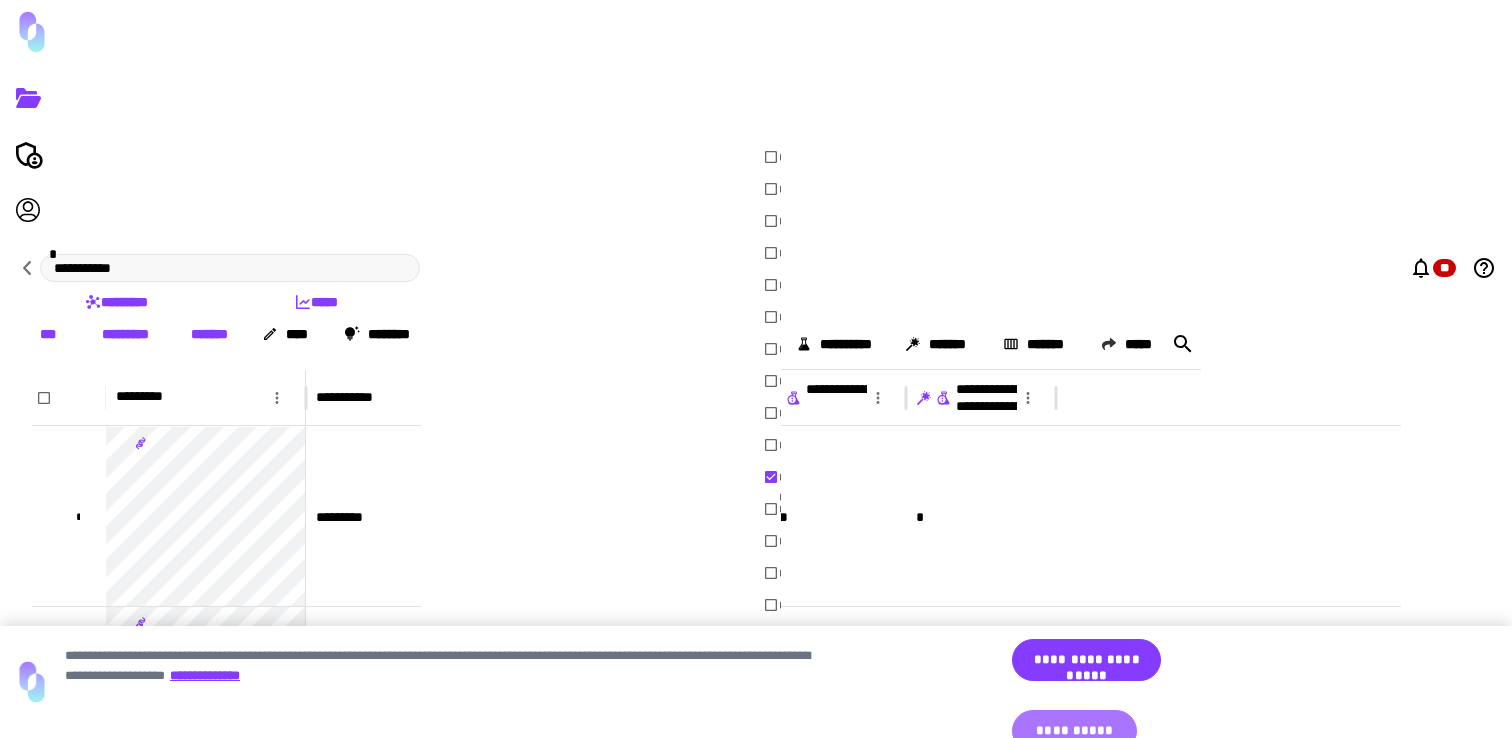 click on "**********" at bounding box center [1074, 731] 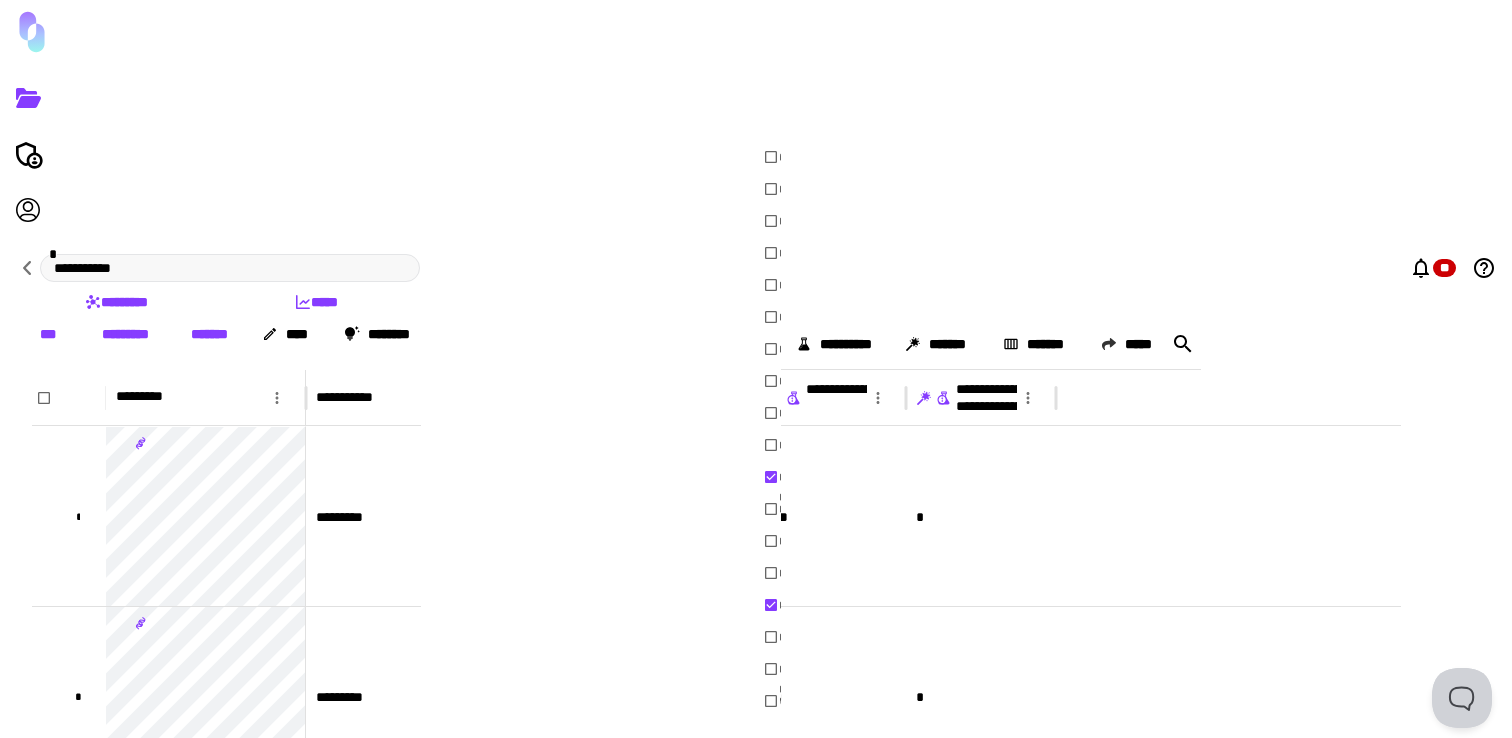 click on "**********" at bounding box center [703, 769] 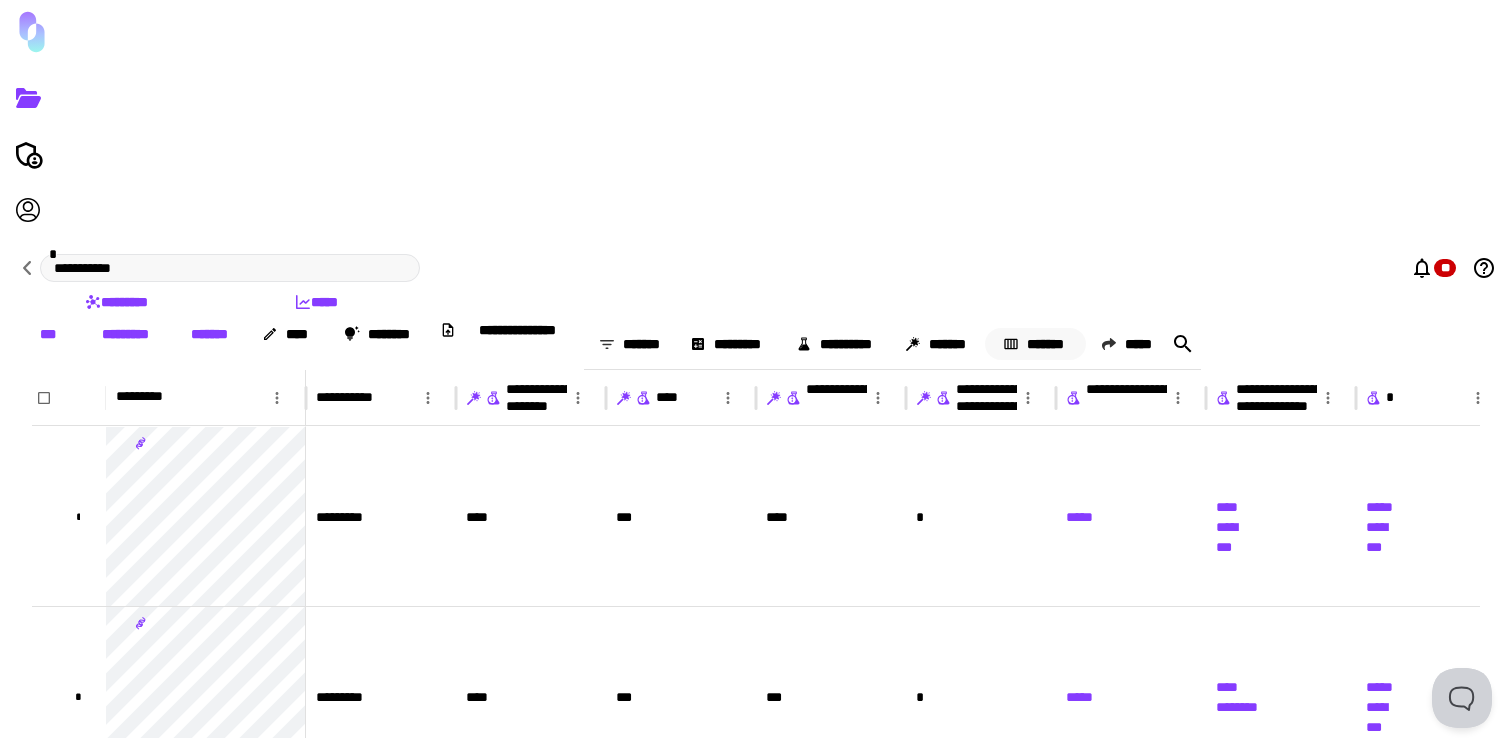 click on "*******" at bounding box center [1035, 344] 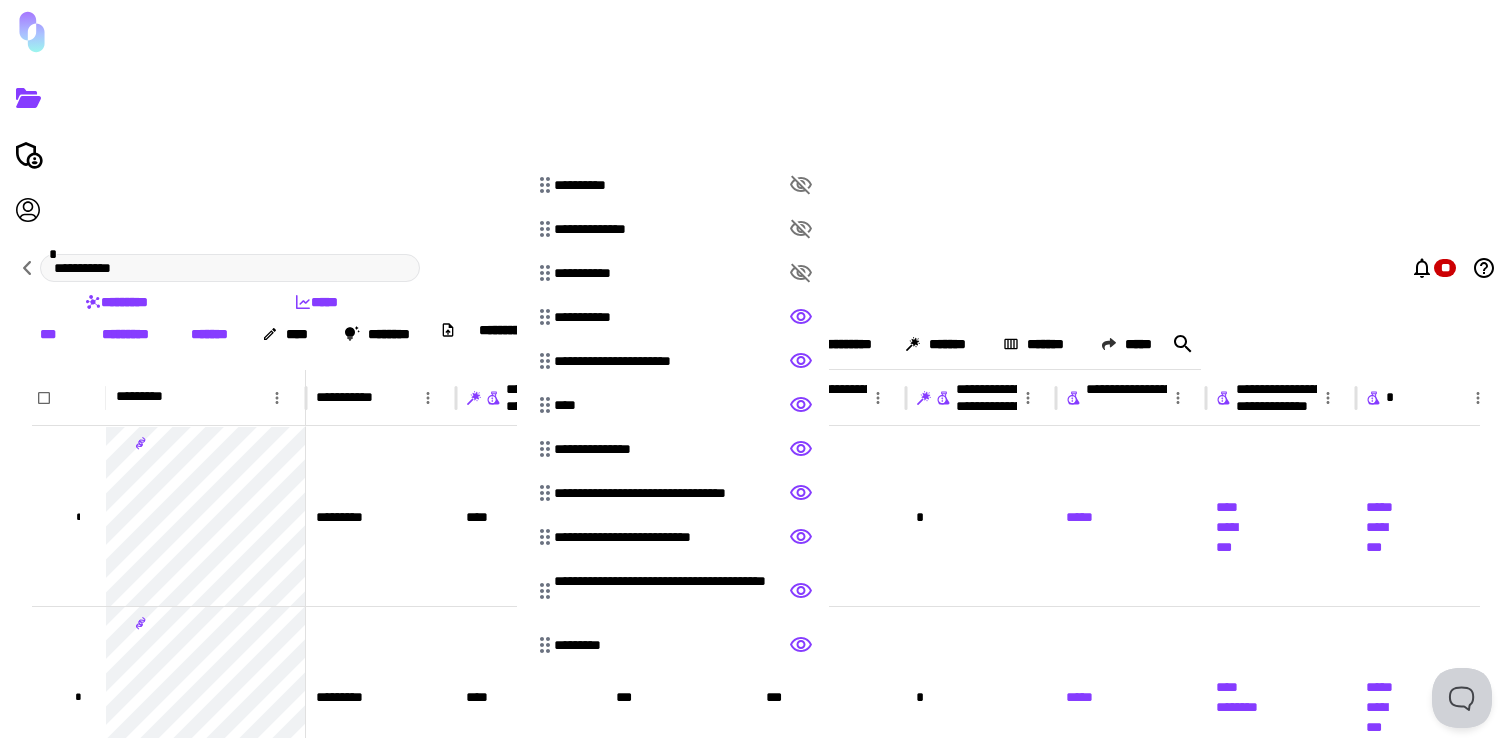 click 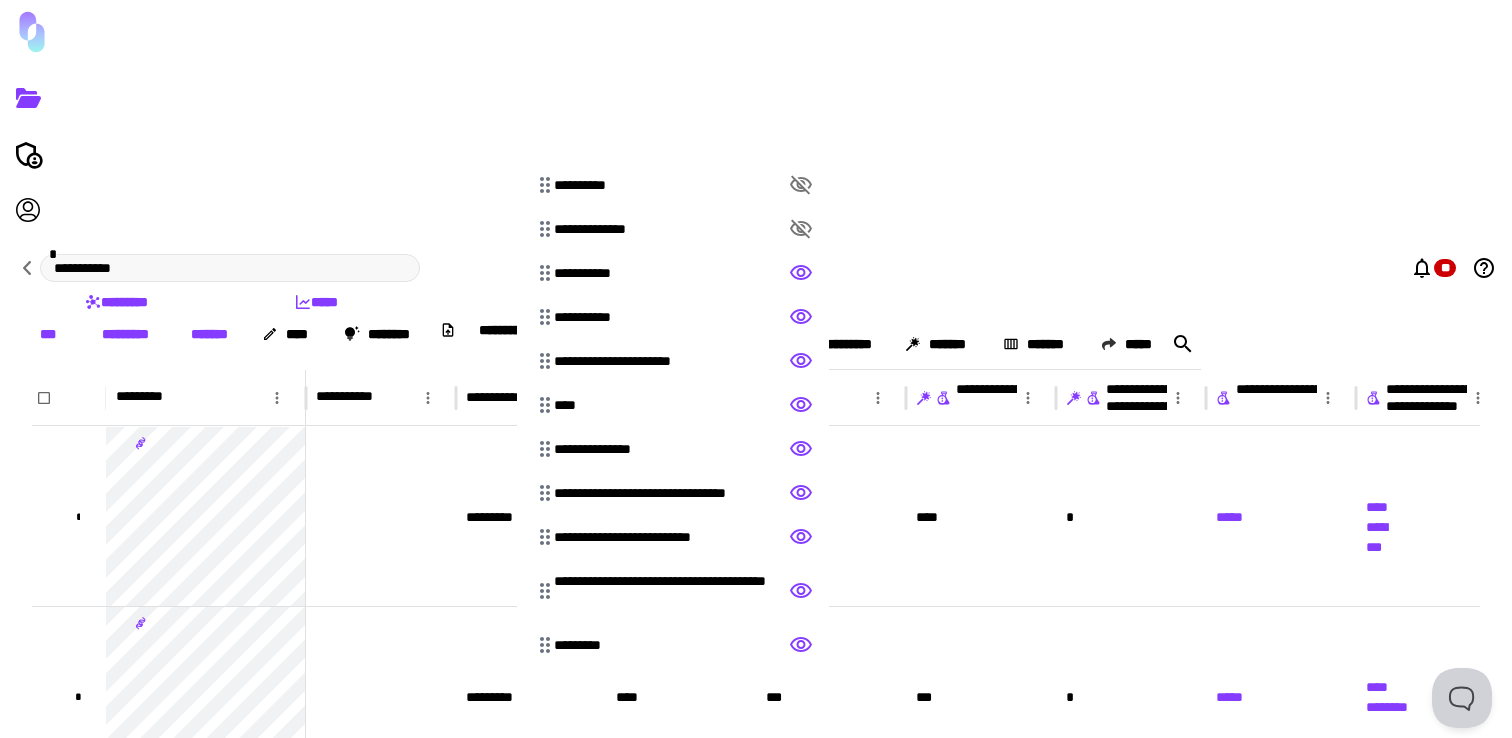 click 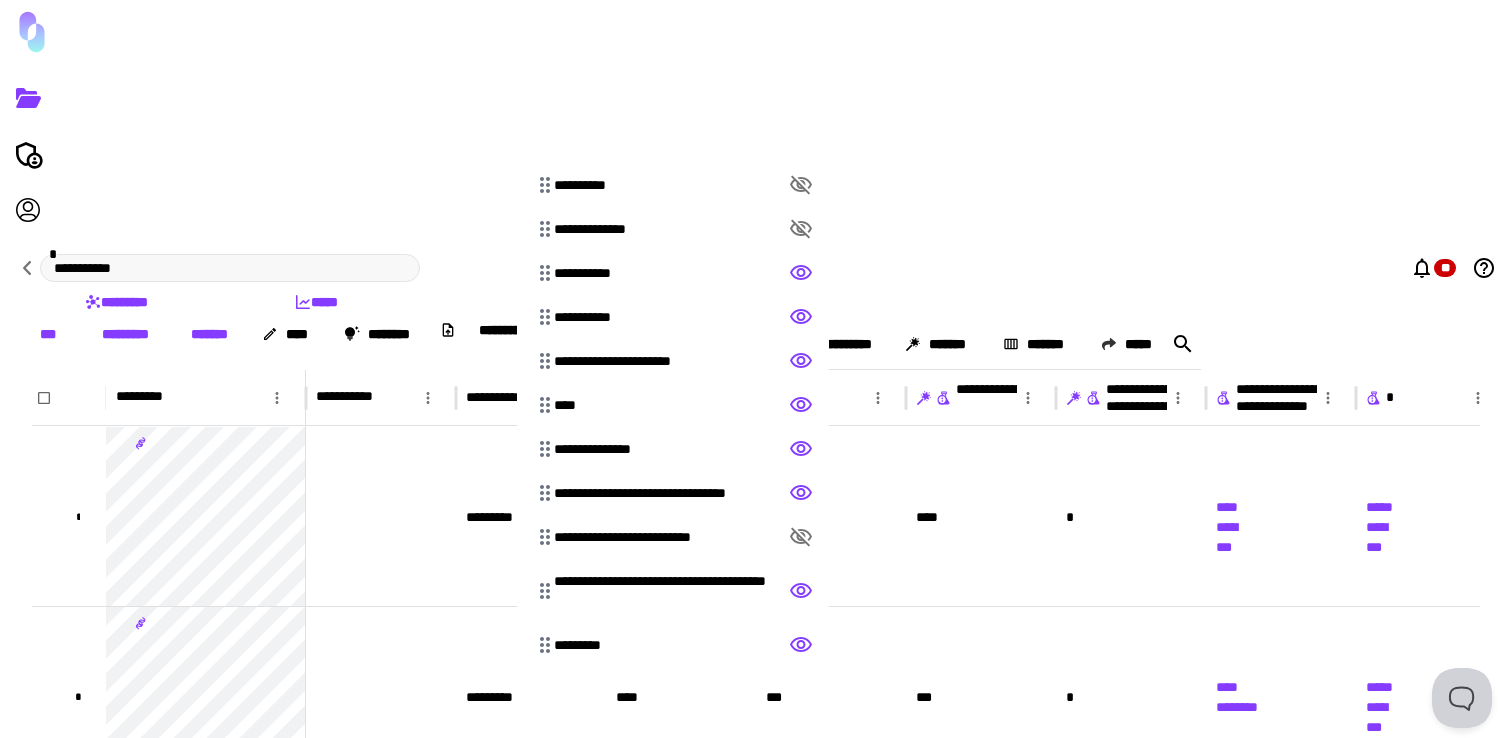 click 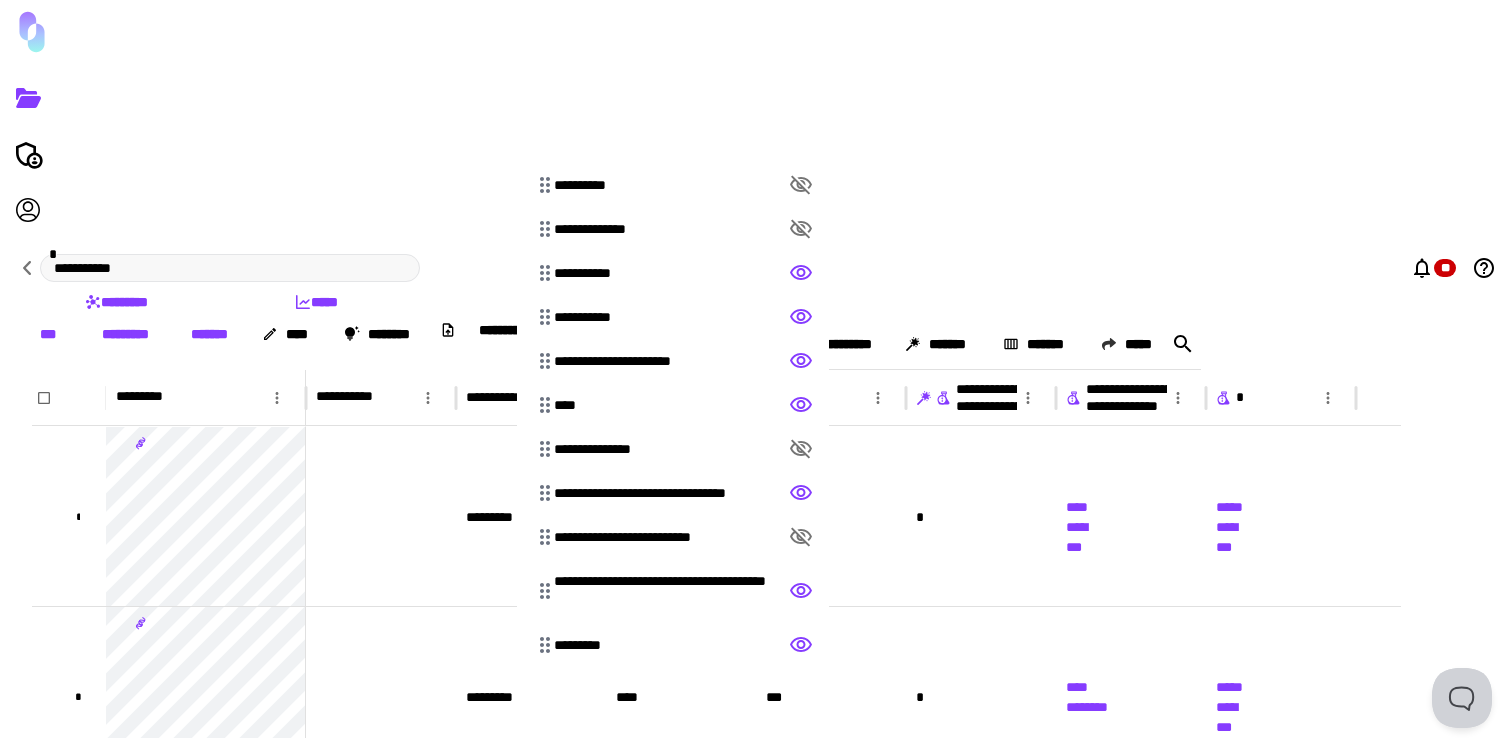 click 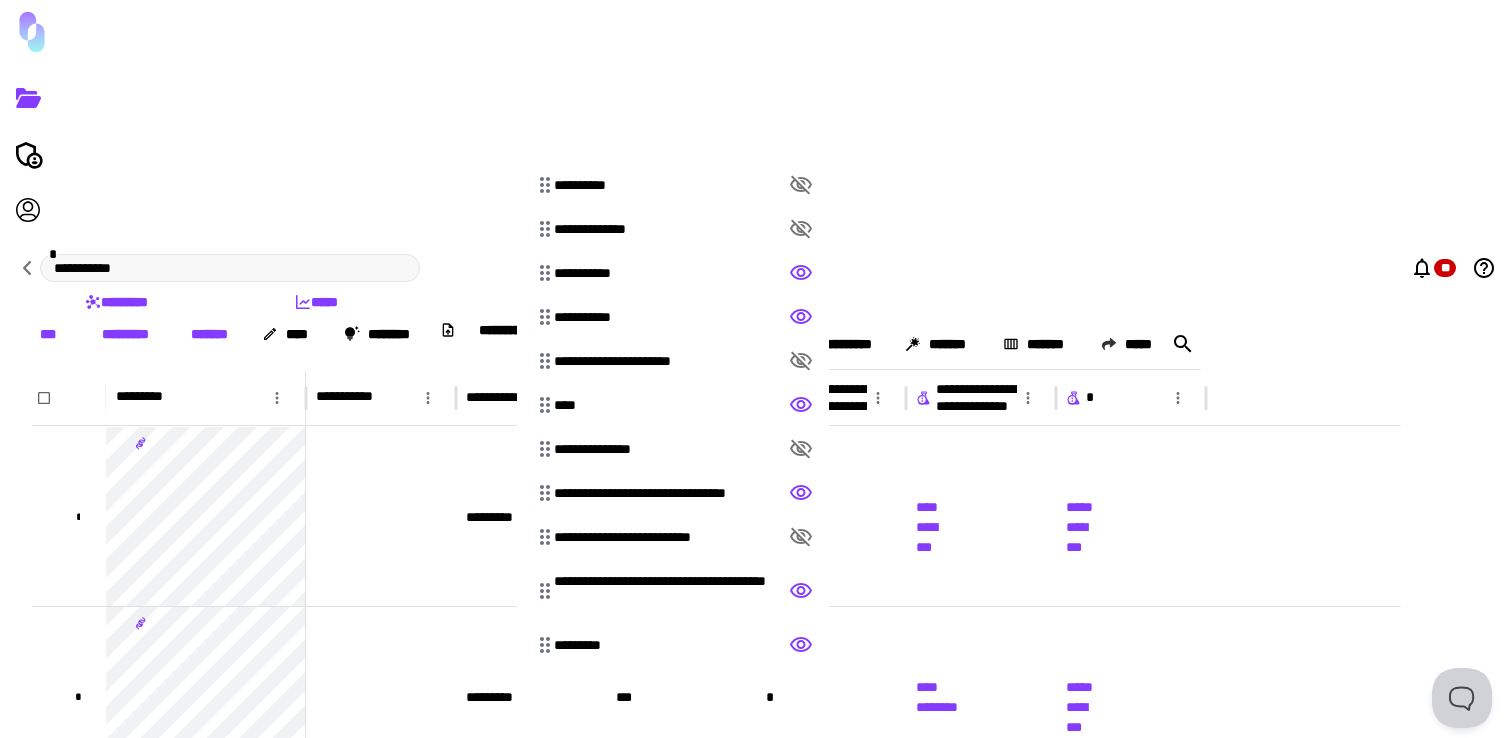 click at bounding box center [756, 369] 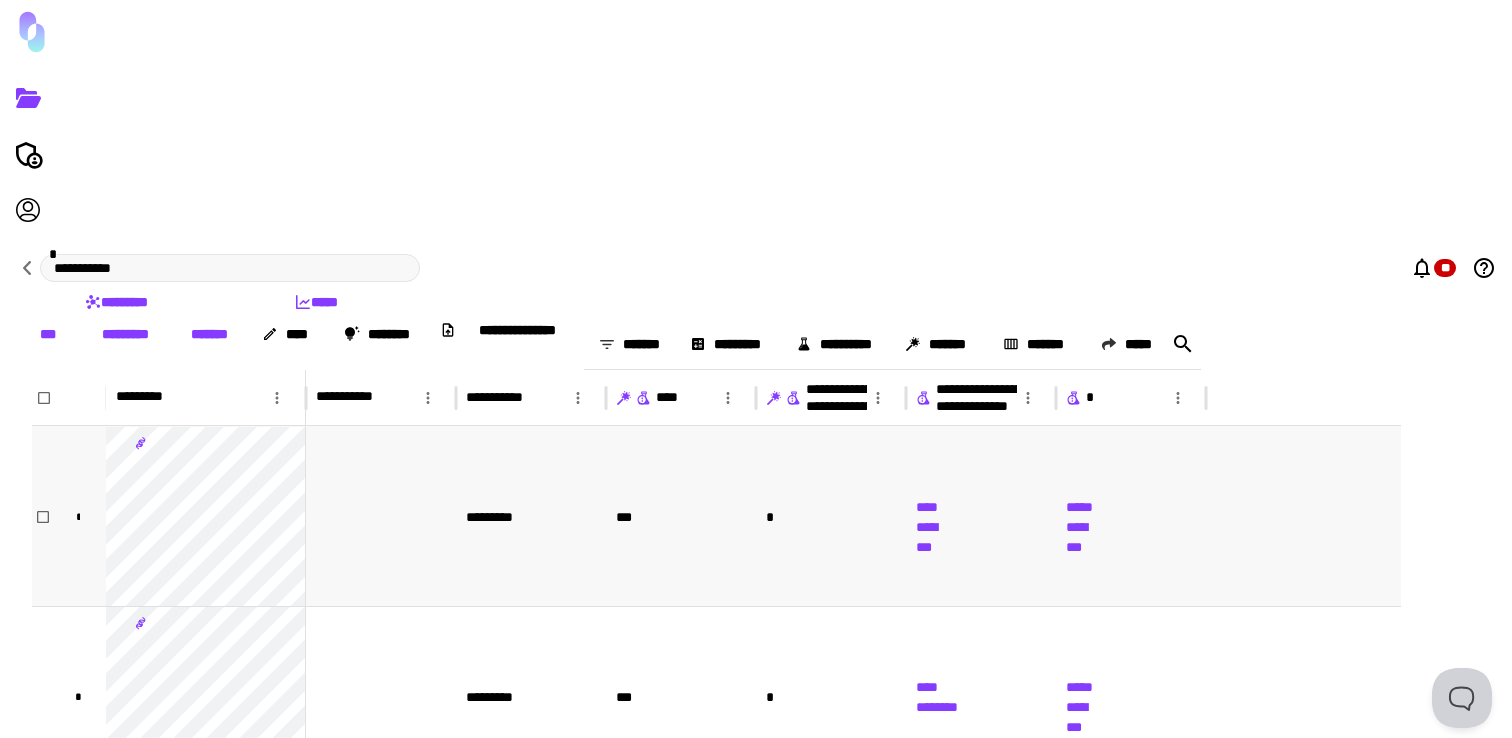 scroll, scrollTop: 784, scrollLeft: 0, axis: vertical 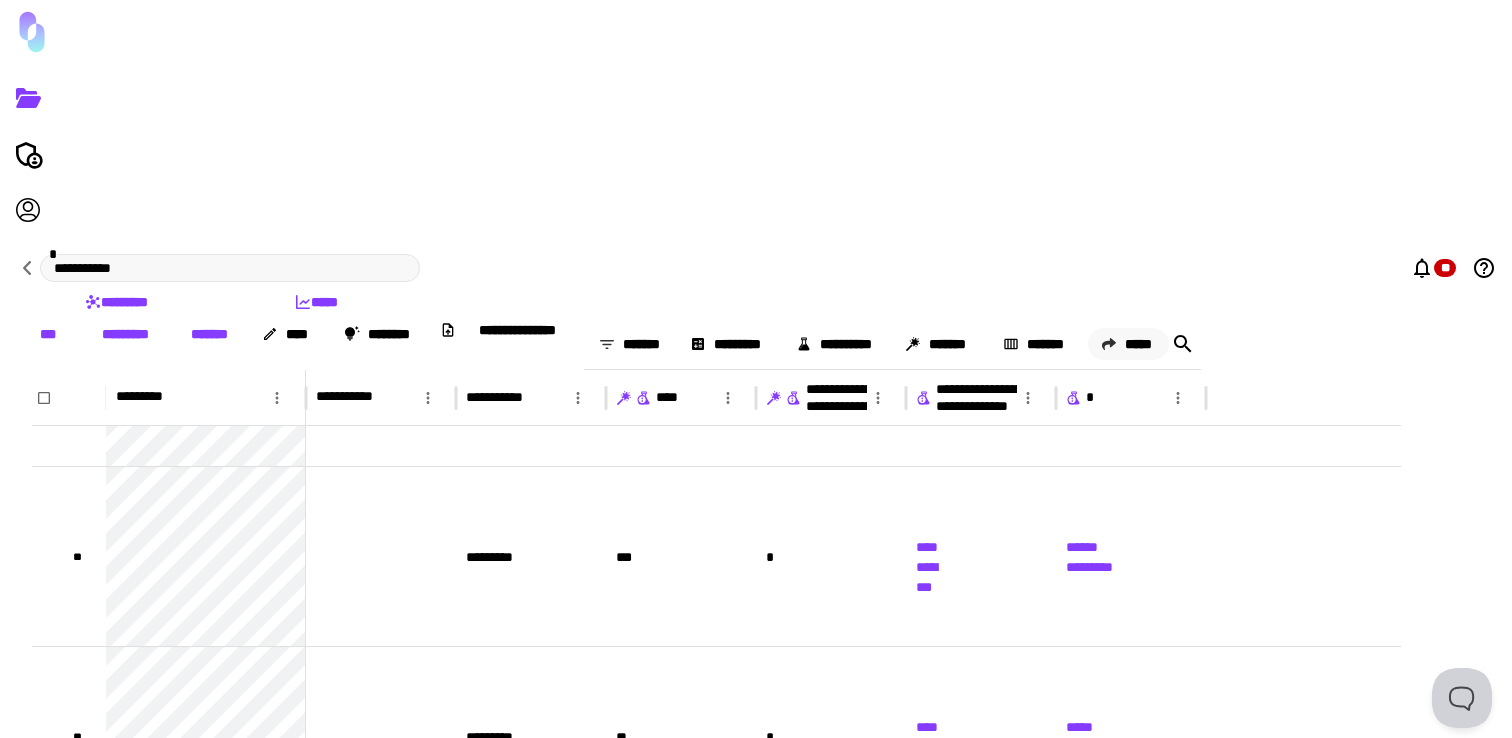 click 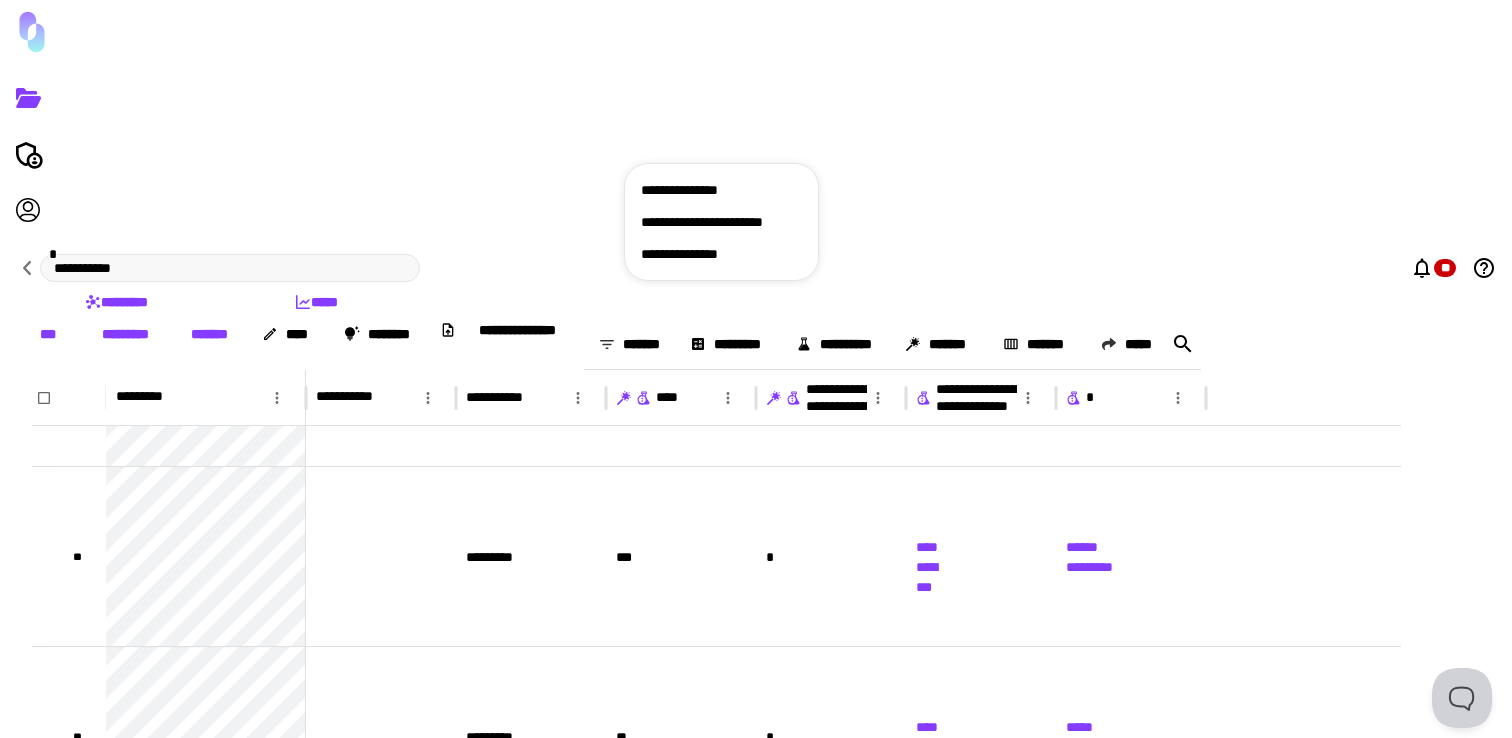 click on "**********" at bounding box center [721, 190] 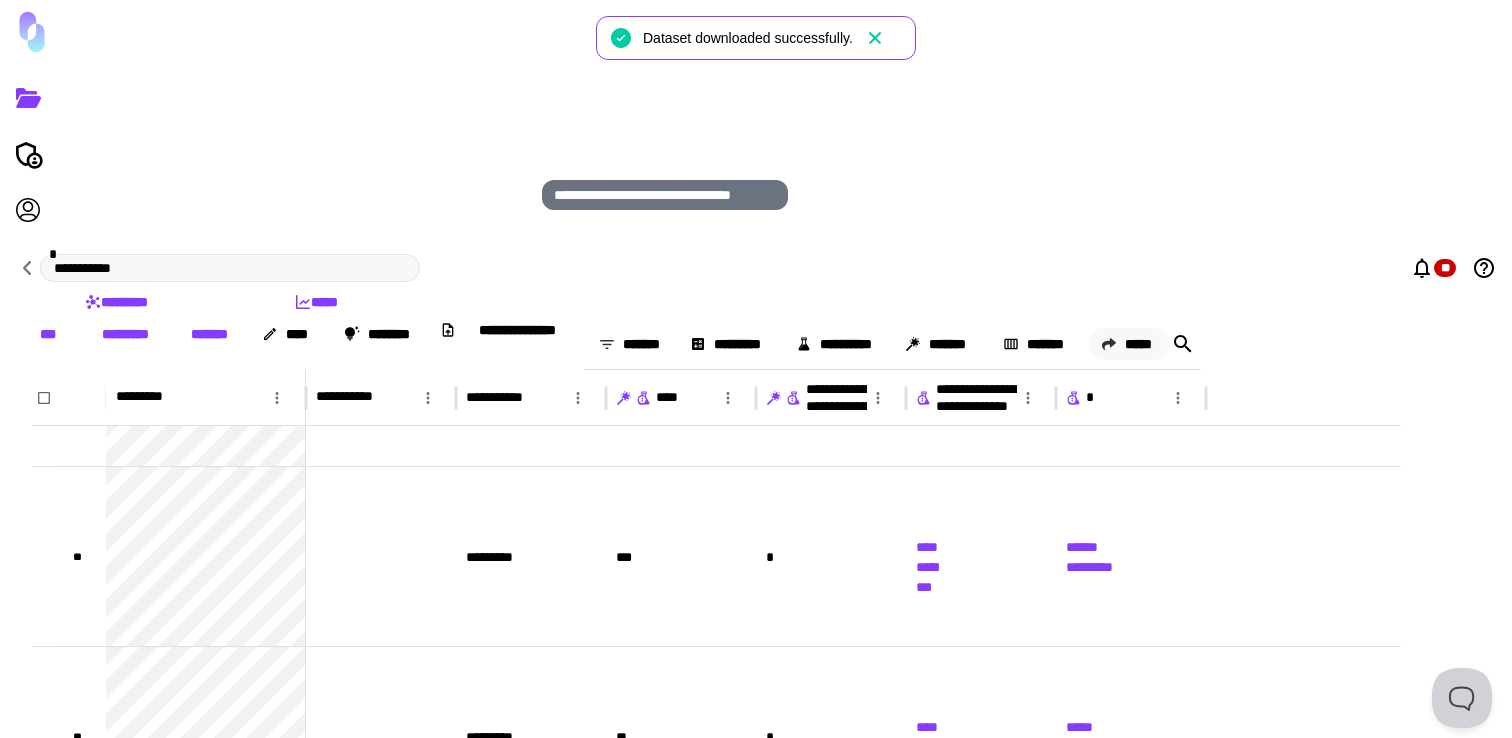 click on "*****" at bounding box center (1128, 344) 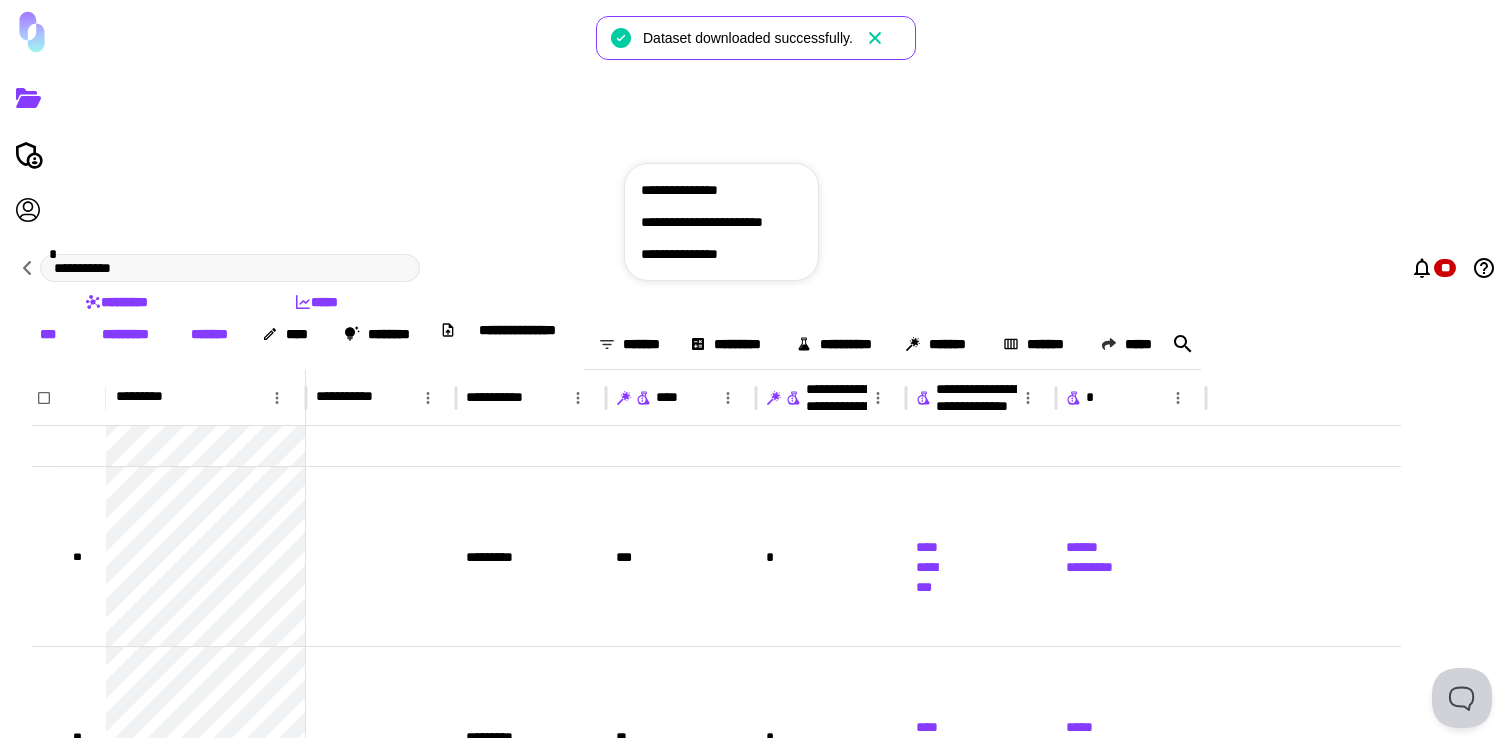 click on "**********" at bounding box center [721, 222] 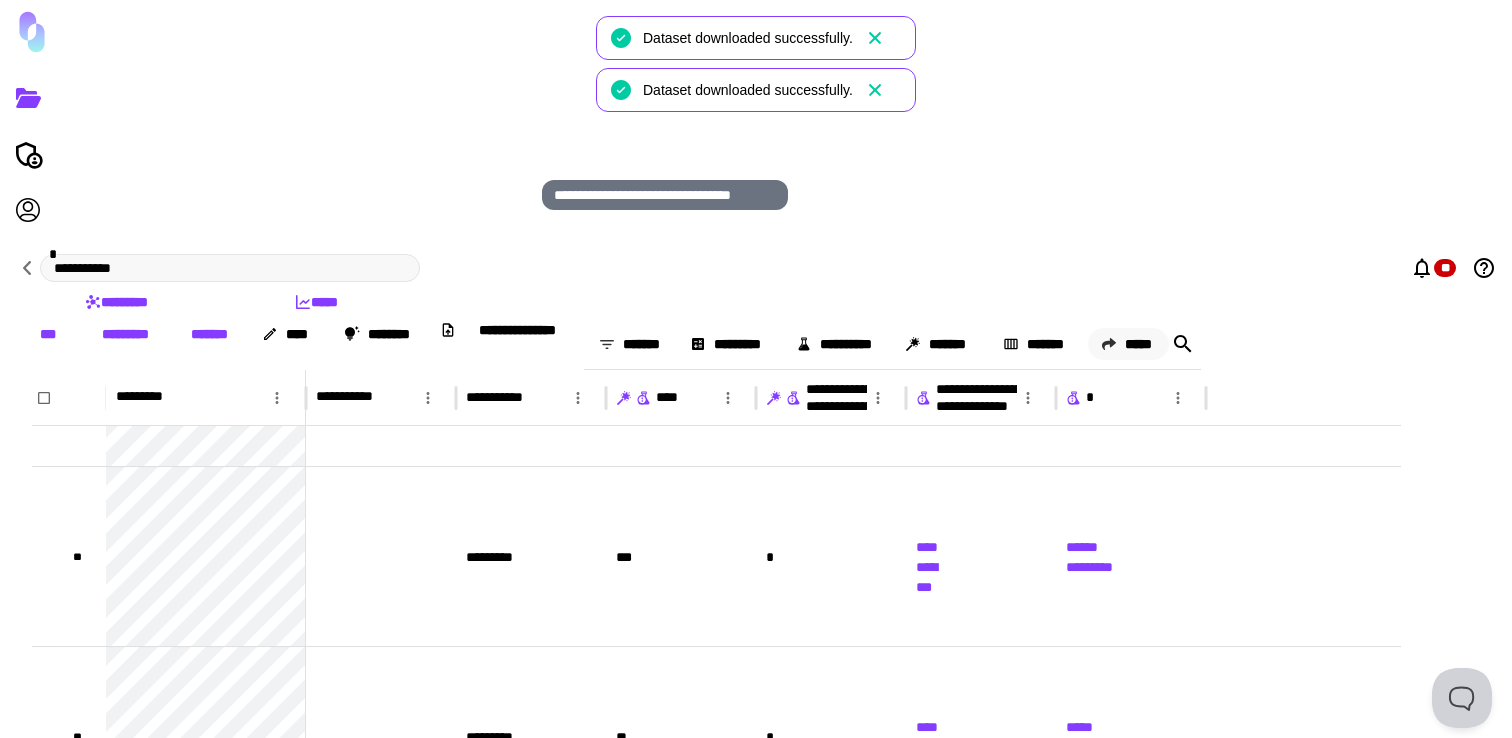 click on "*****" at bounding box center [1128, 344] 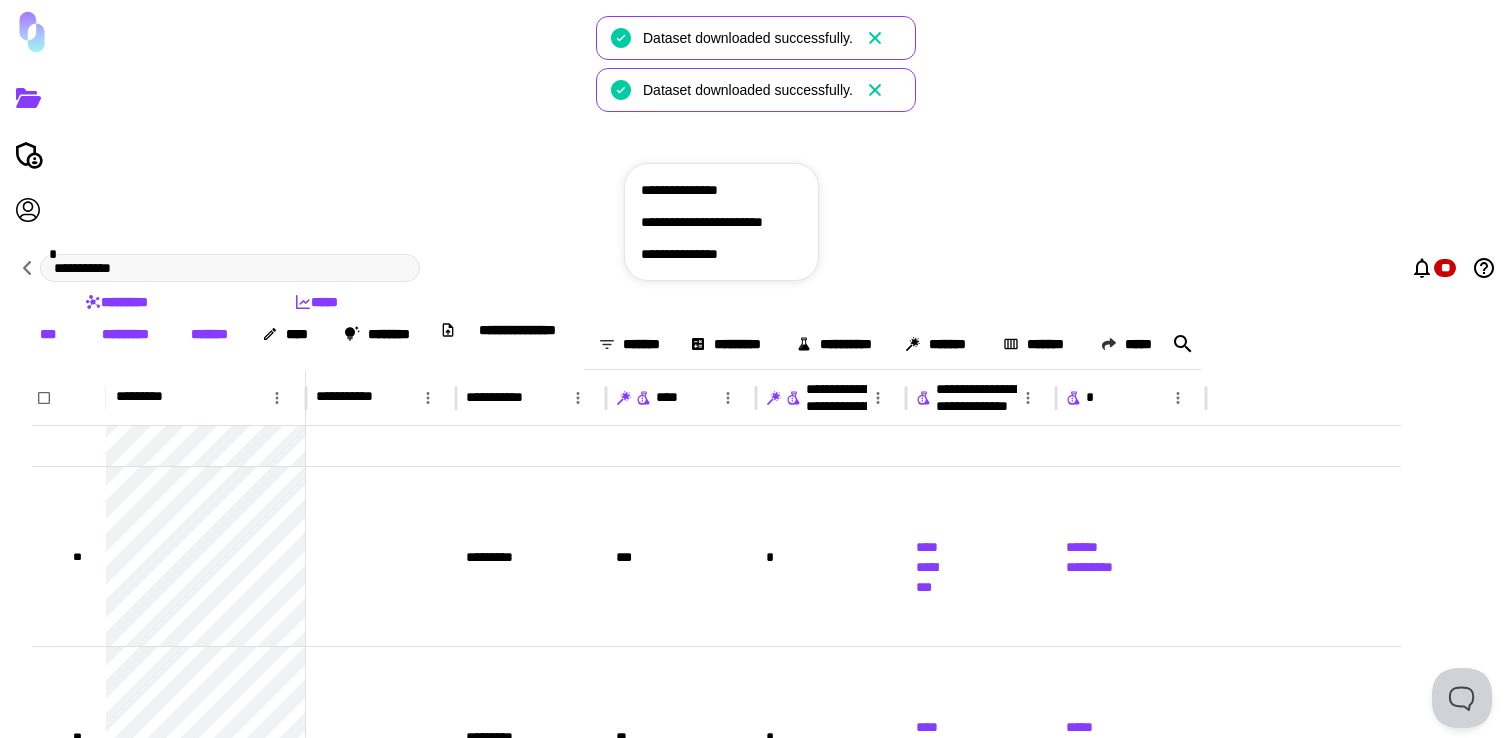 click on "**********" at bounding box center (721, 254) 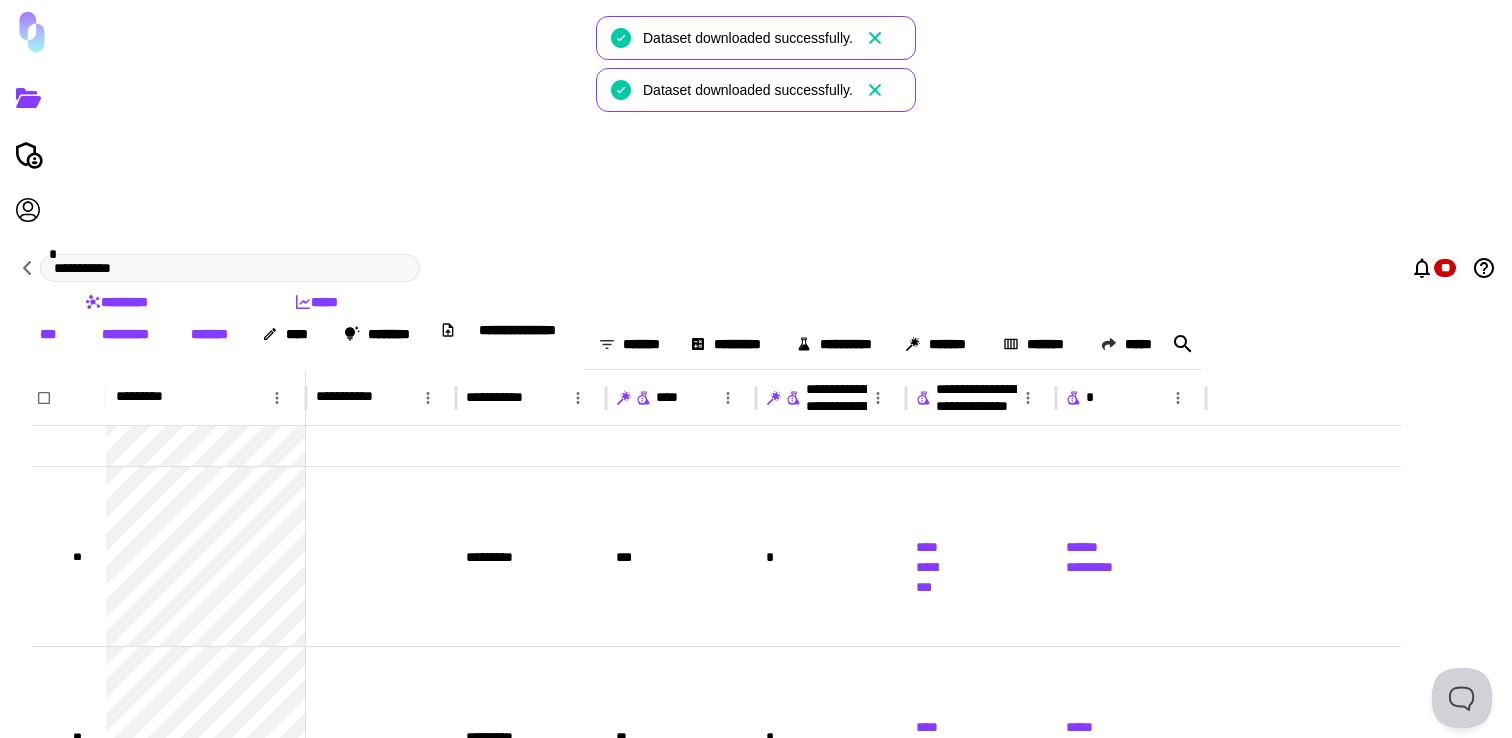 click 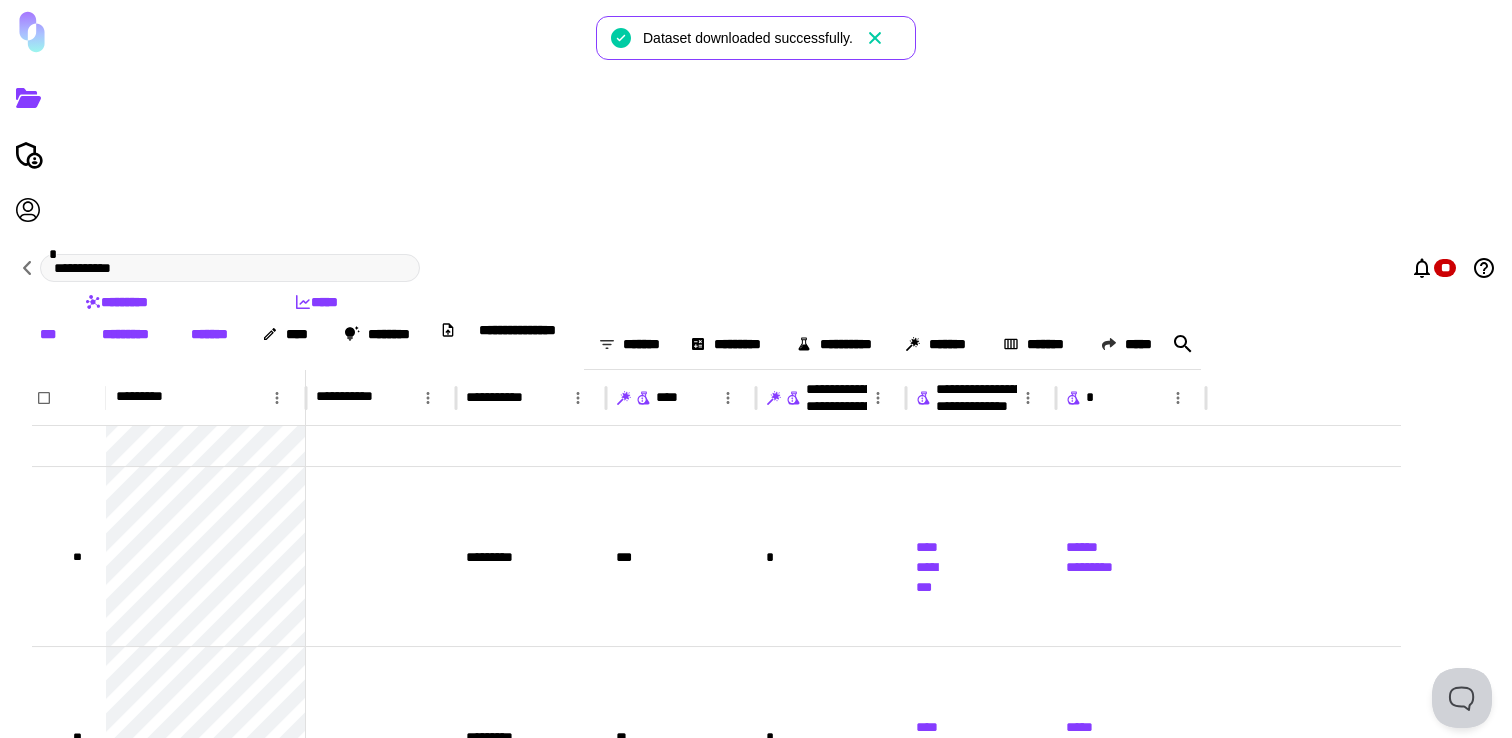 click 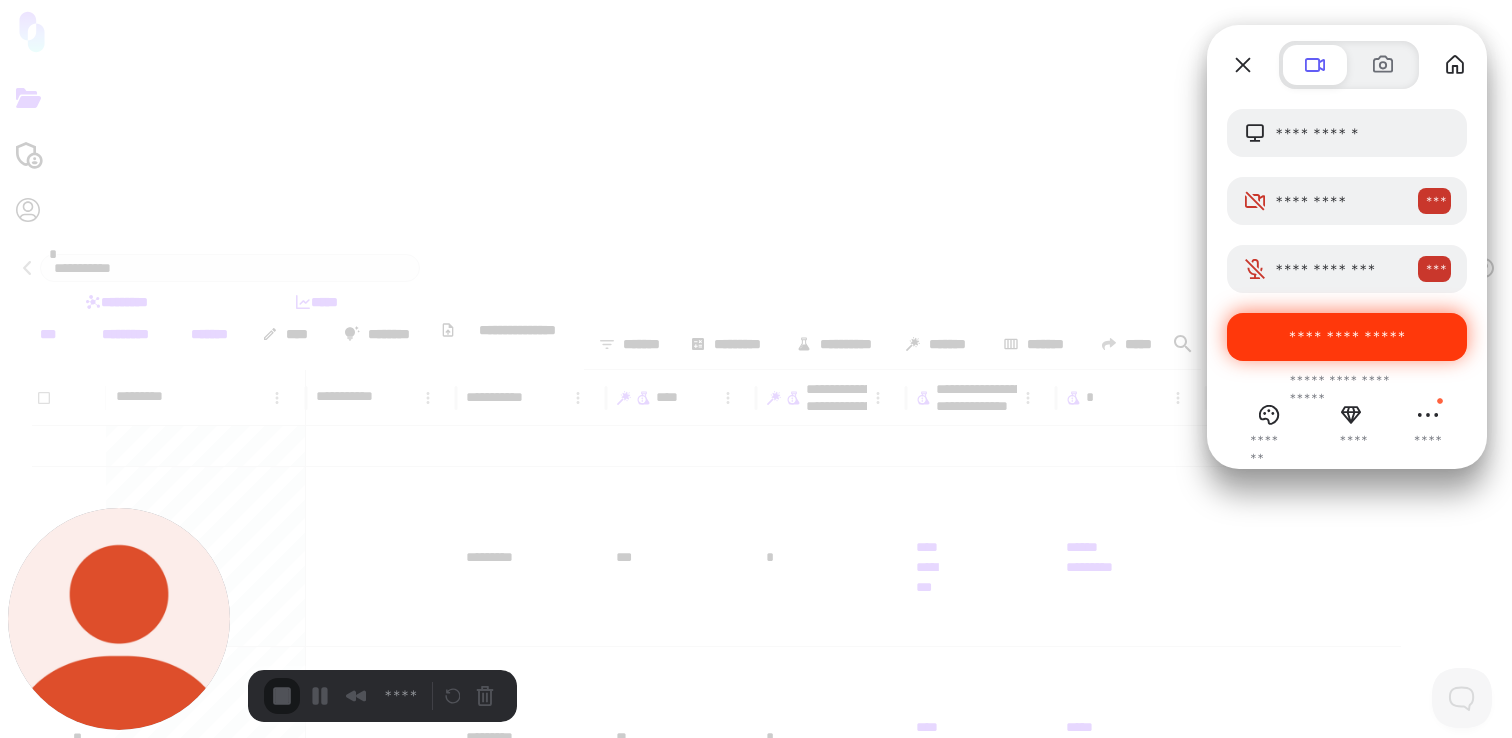 click on "**********" at bounding box center (1347, 337) 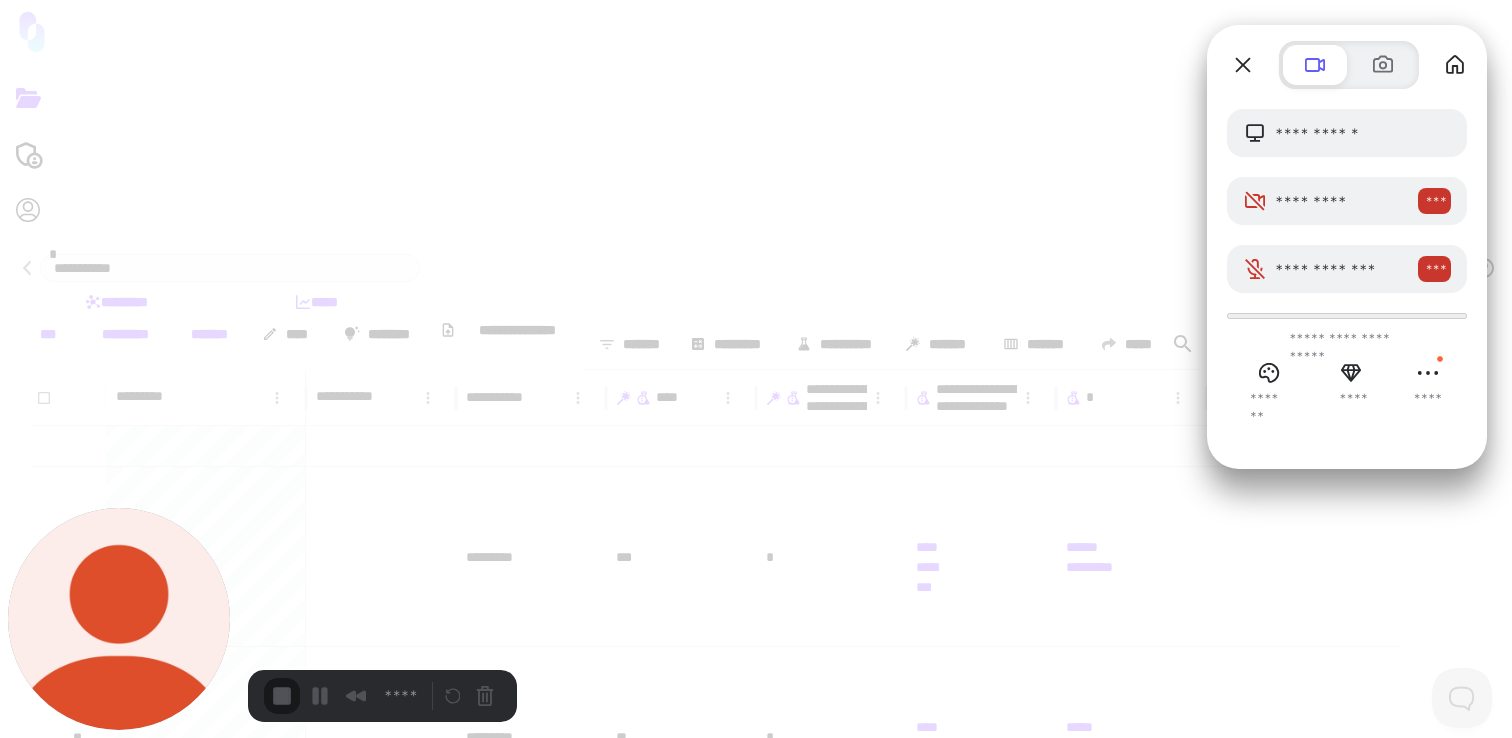 click on "**********" at bounding box center [352, 1648] 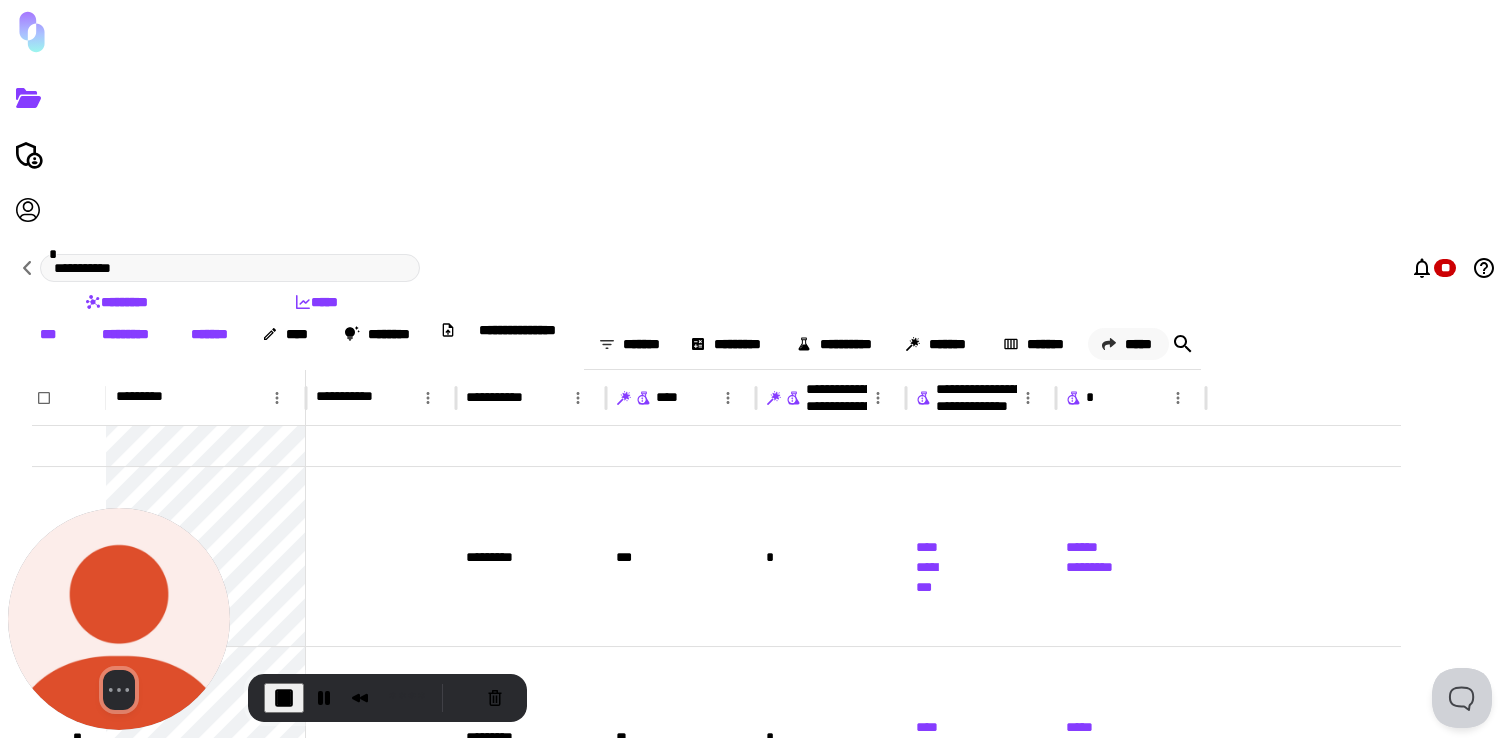 click on "*****" at bounding box center (1128, 344) 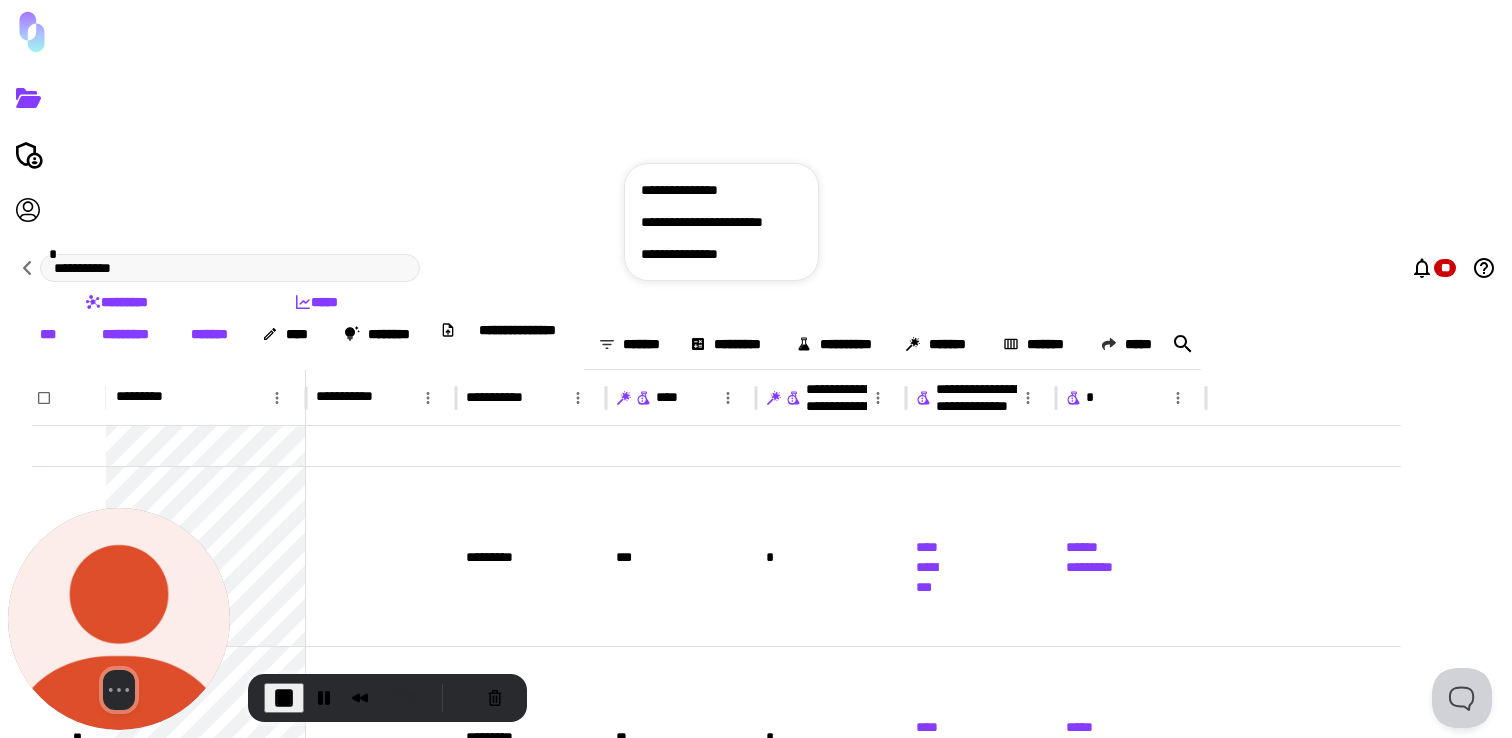 click on "**********" at bounding box center (721, 190) 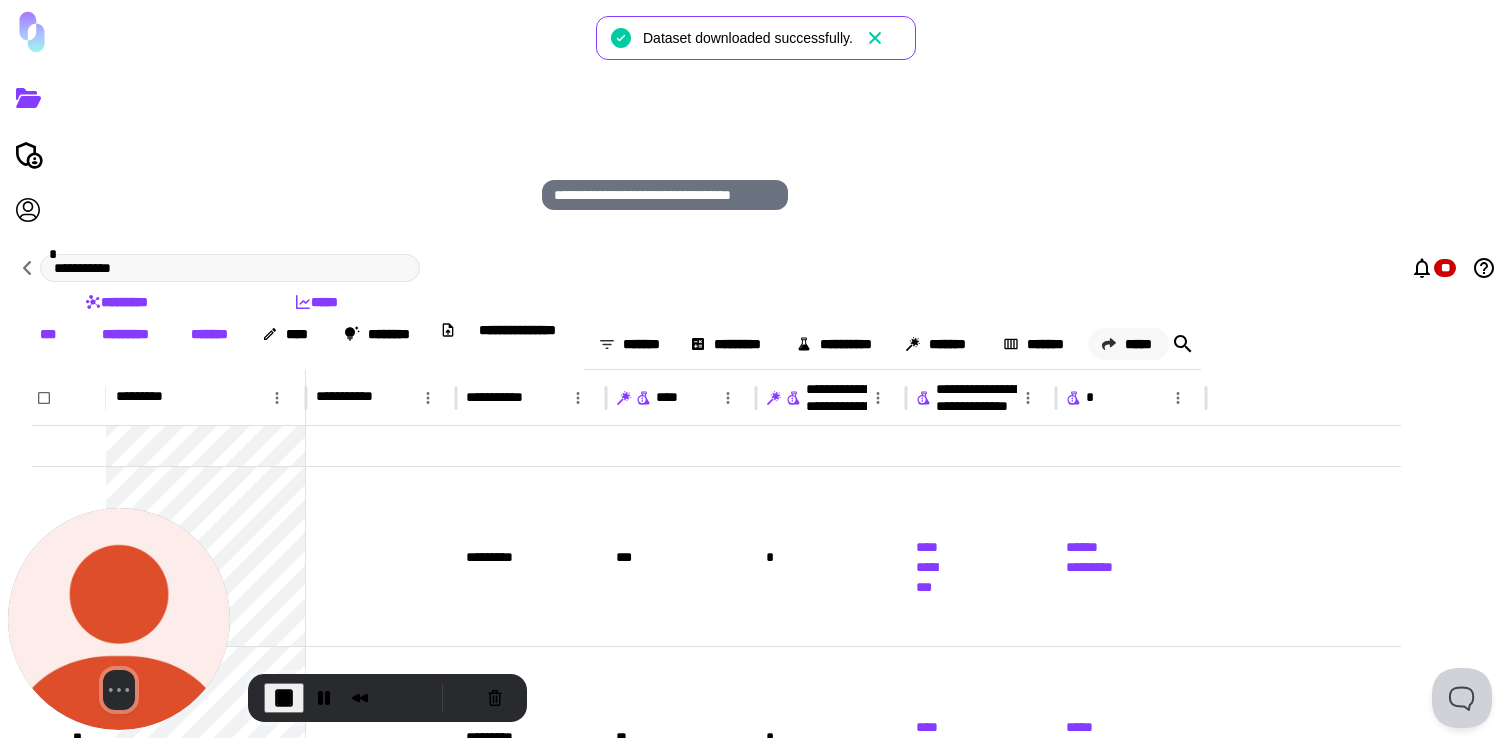 click on "*****" at bounding box center (1128, 344) 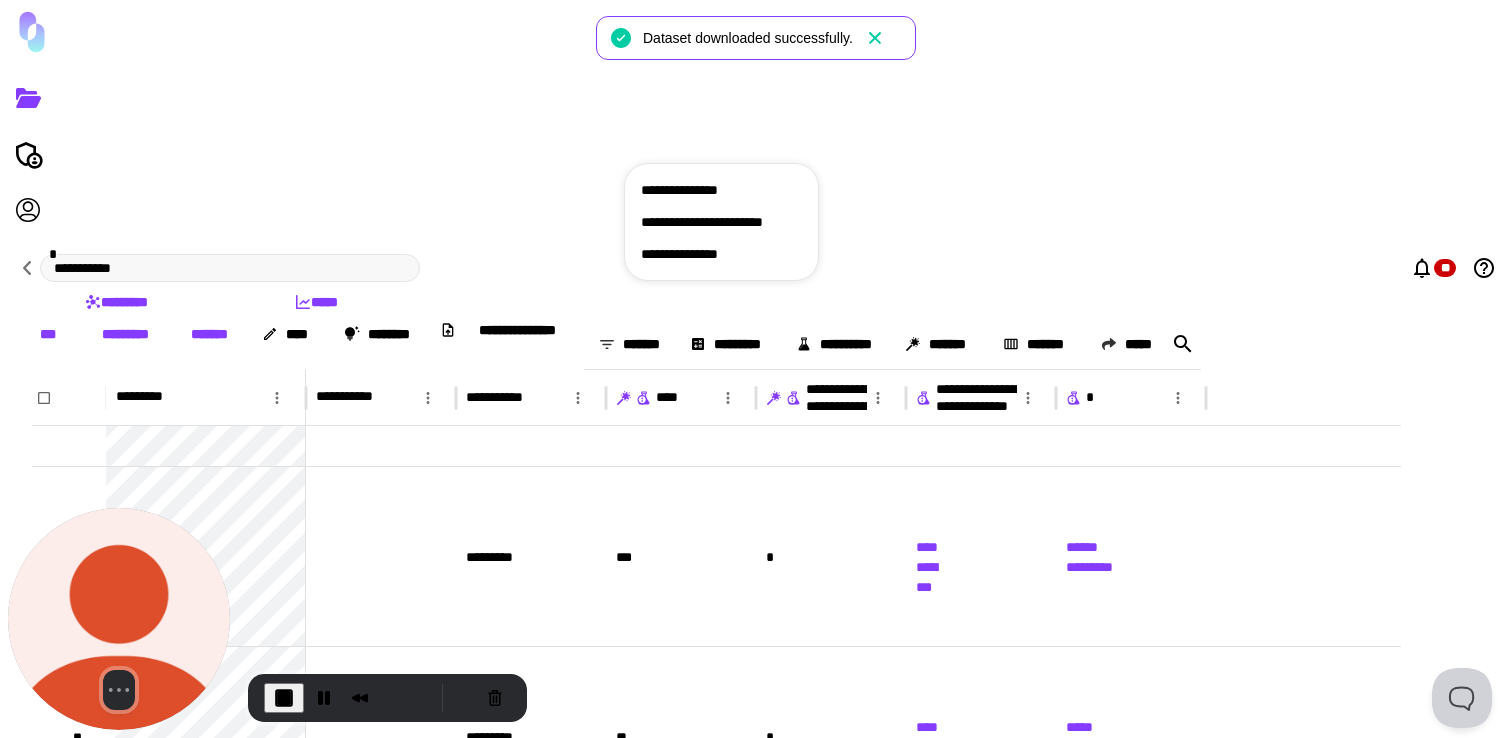 click on "**********" at bounding box center (721, 222) 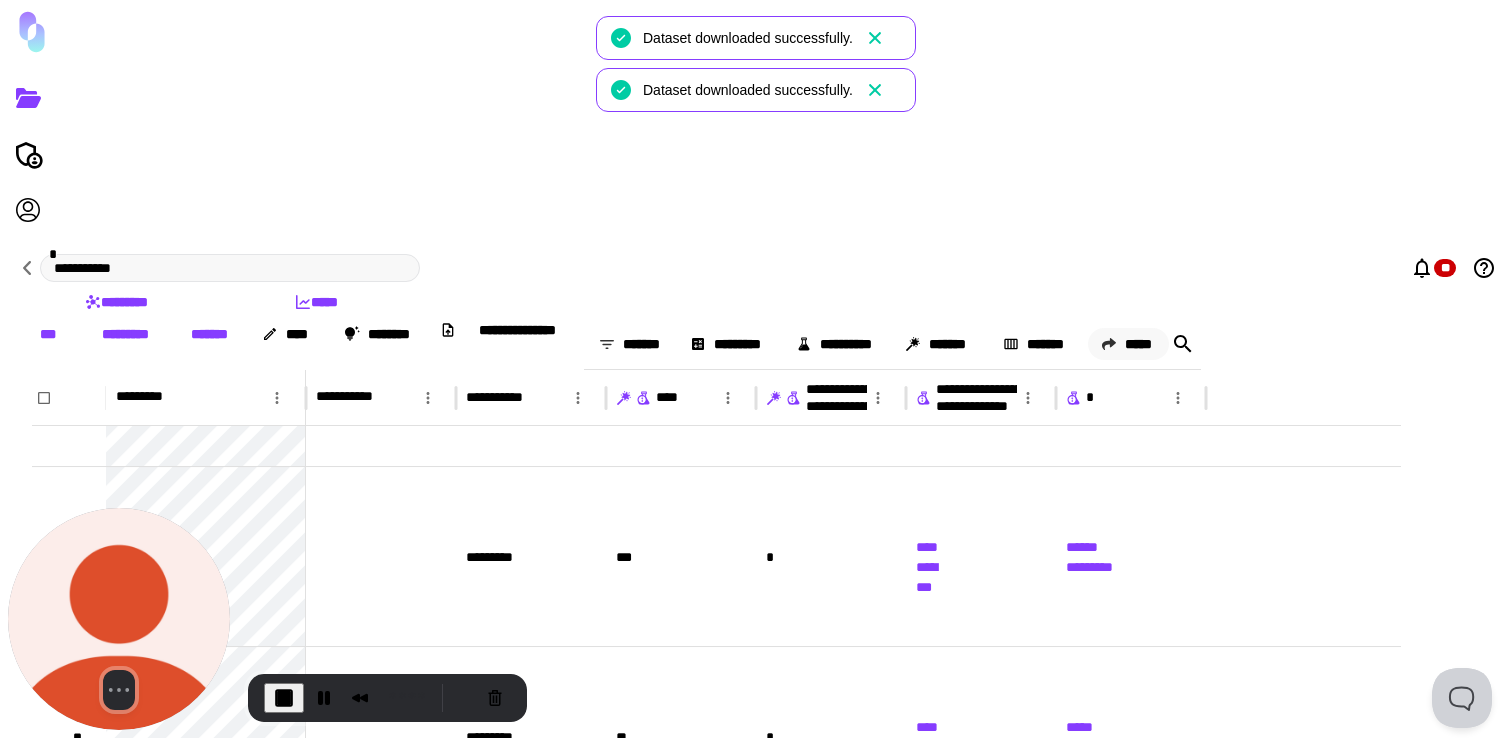 click on "*****" at bounding box center [1128, 344] 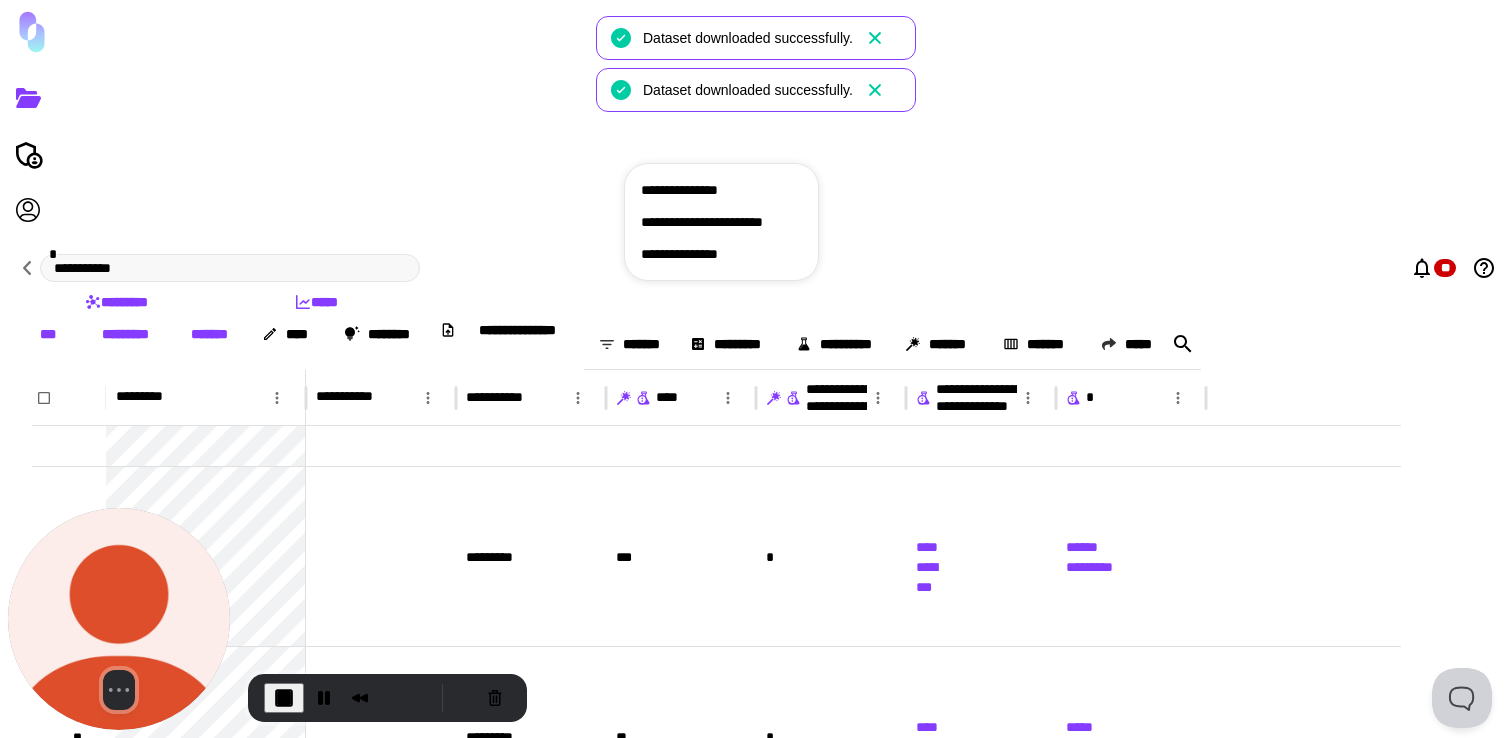 click on "**********" at bounding box center [721, 254] 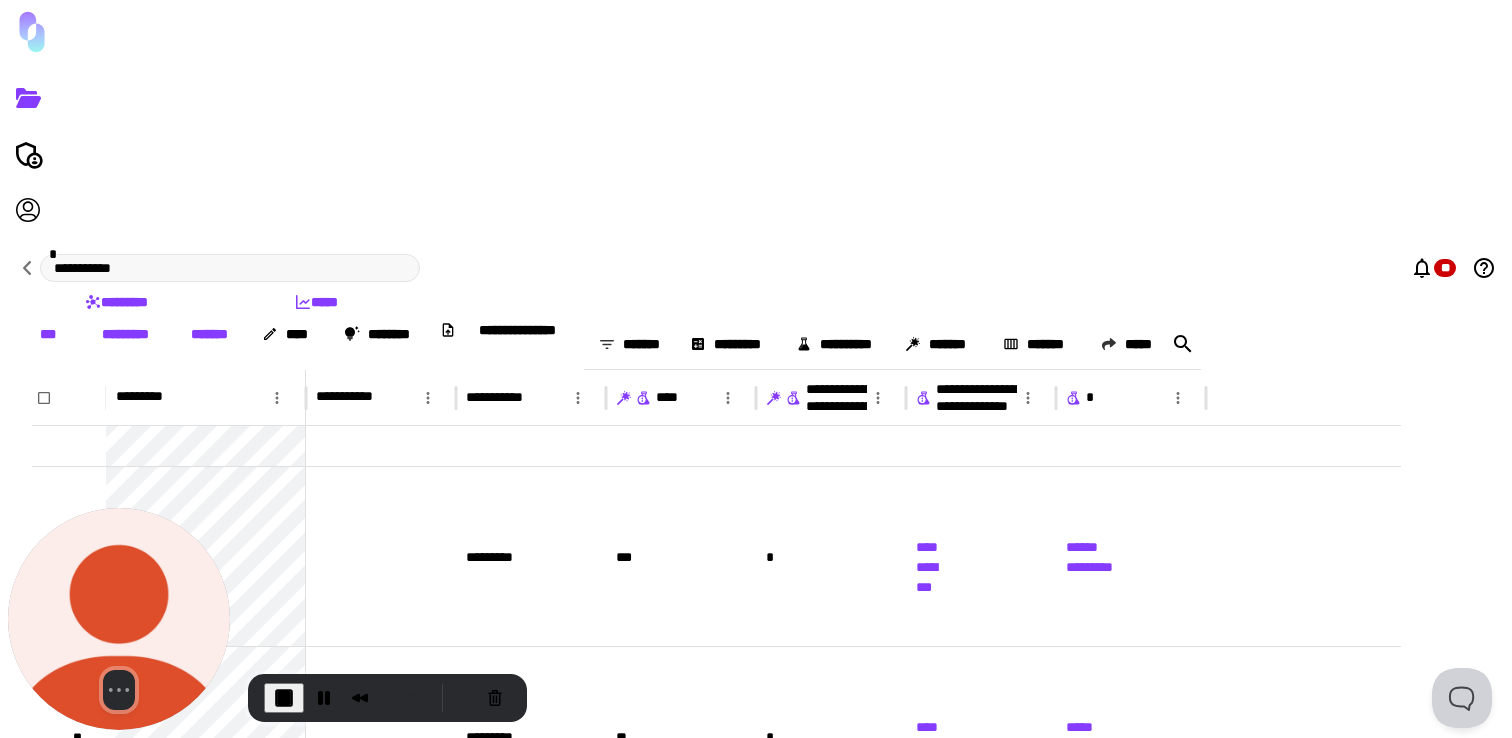 click at bounding box center (284, 698) 